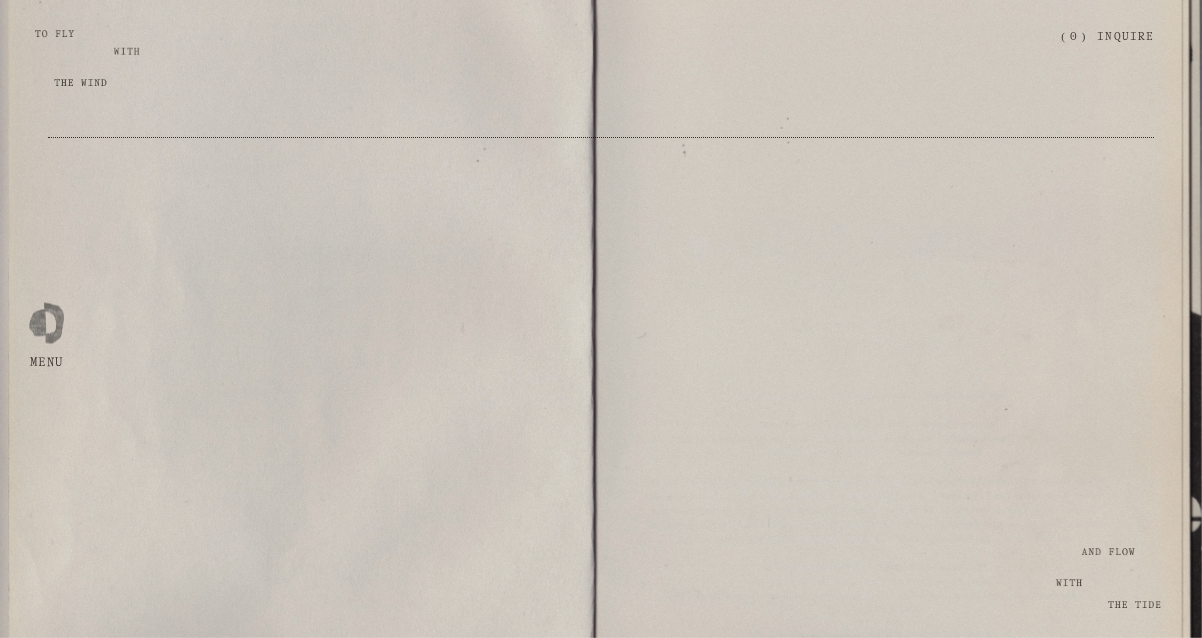 scroll, scrollTop: 7252, scrollLeft: 0, axis: vertical 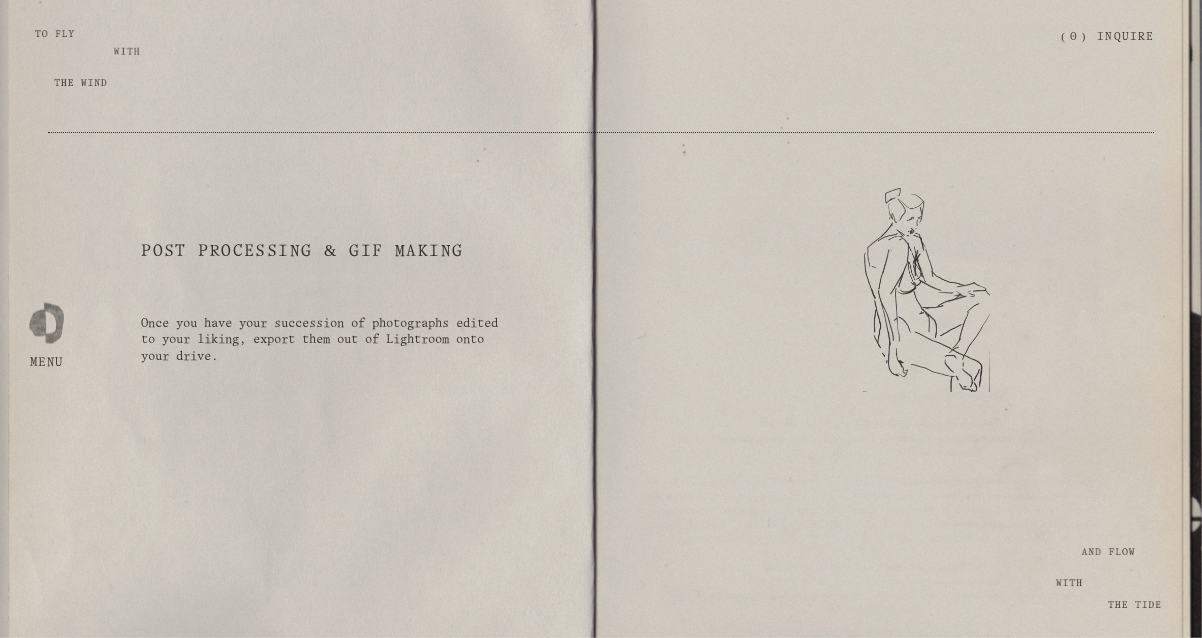 click on "Then when you have played, when you have lingered in a state of being, watering and trusting the seeds you have planted, pick up your camera and create from this place. Ask your friends if they’d like to create fun art with you. See how you can incorporate a storytelling GIF into your next photo session with clients. Or reflect on previous shoots and see if you have any photographs shot in succession that you can experiment with, perhaps with a fresh vision. Draw out multiple drawings and play with animating them. When we pick up other unfamiliar mediums, it challenges our brain to learn, observe the process, and play. And once you have your succession of images that light you up — meet me in Photoshop to create and play with your first GIF  below." at bounding box center (880, -175) 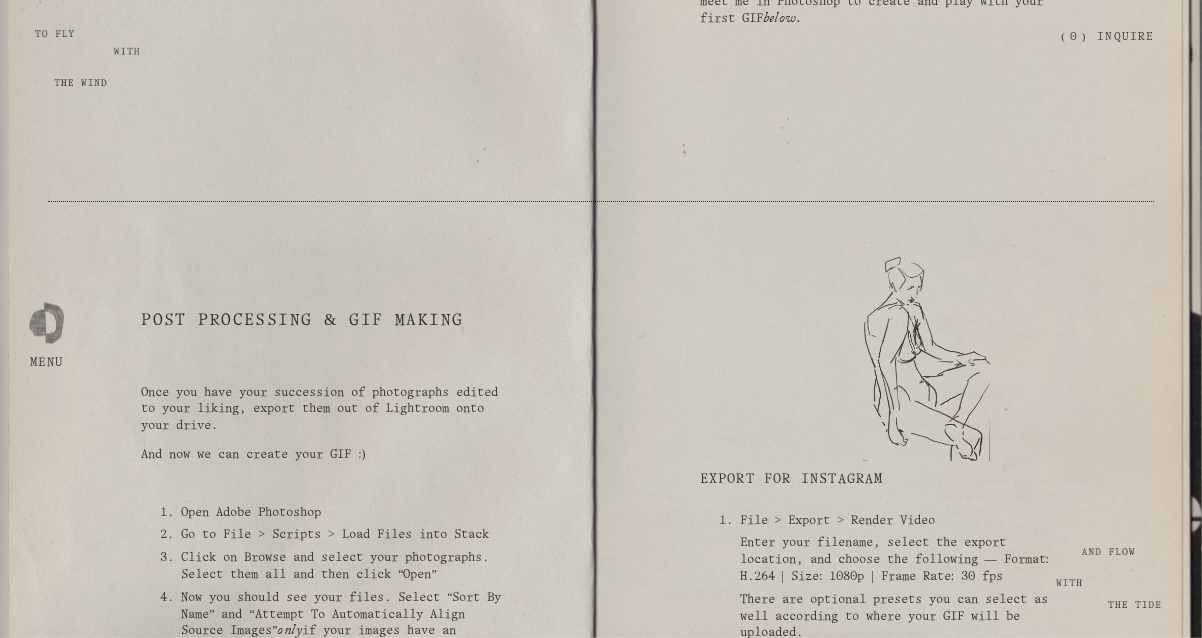 scroll, scrollTop: 7231, scrollLeft: 0, axis: vertical 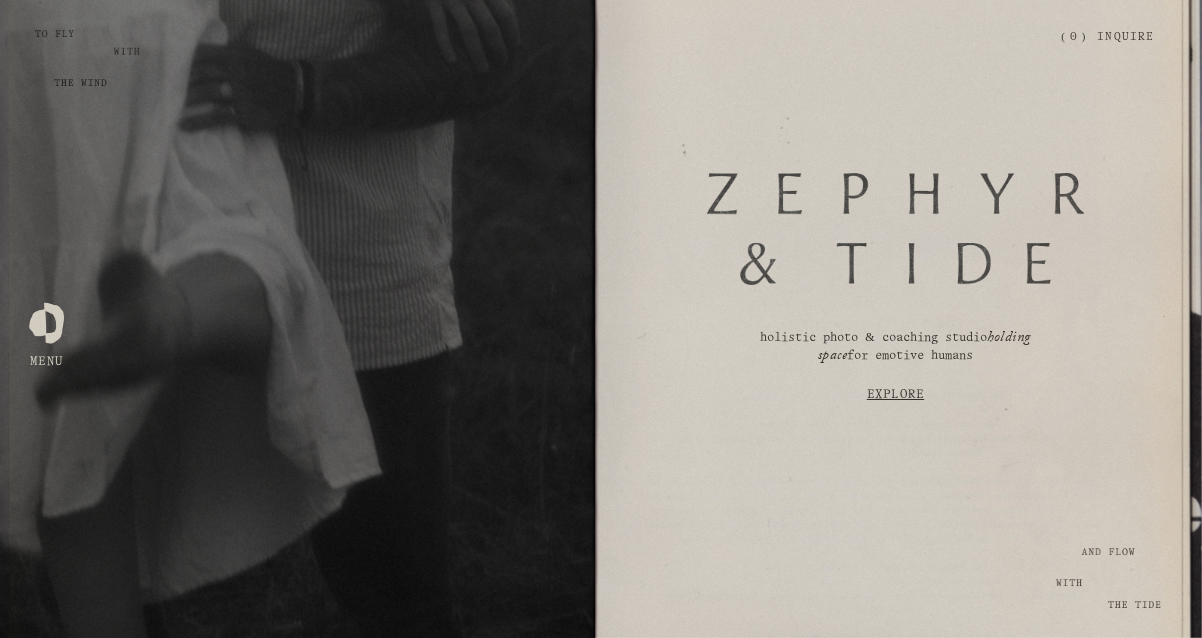 click on "holistic photo & coaching studio  holding space  for emotive humans" at bounding box center [895, 348] 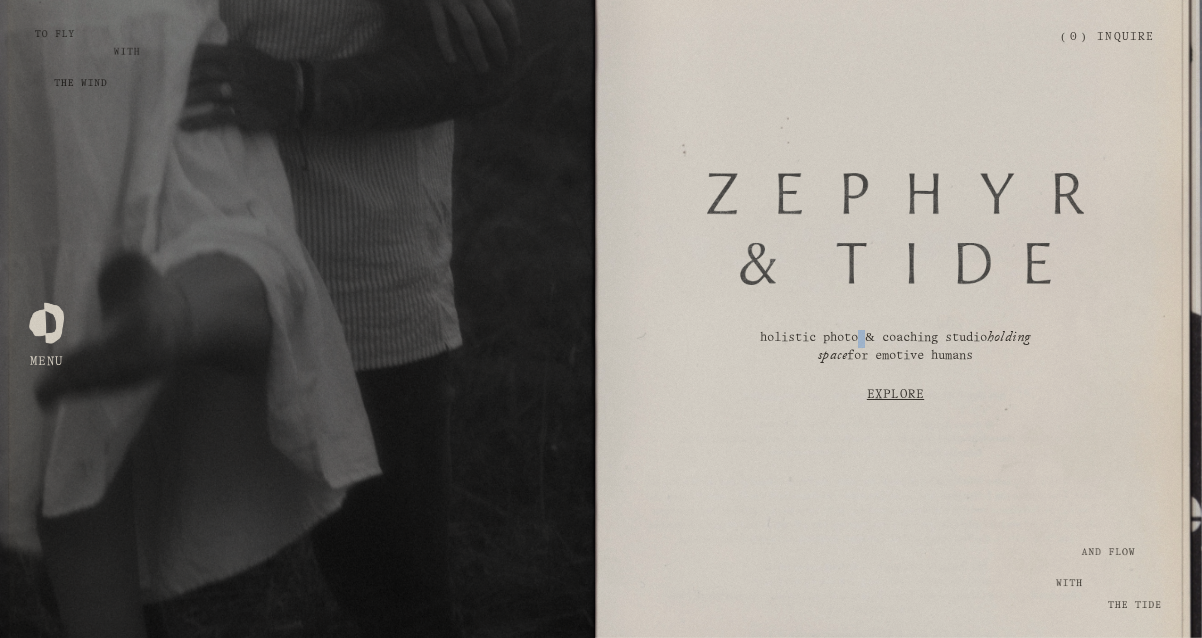 click on "holistic photo & coaching studio  holding space  for emotive humans" at bounding box center [895, 348] 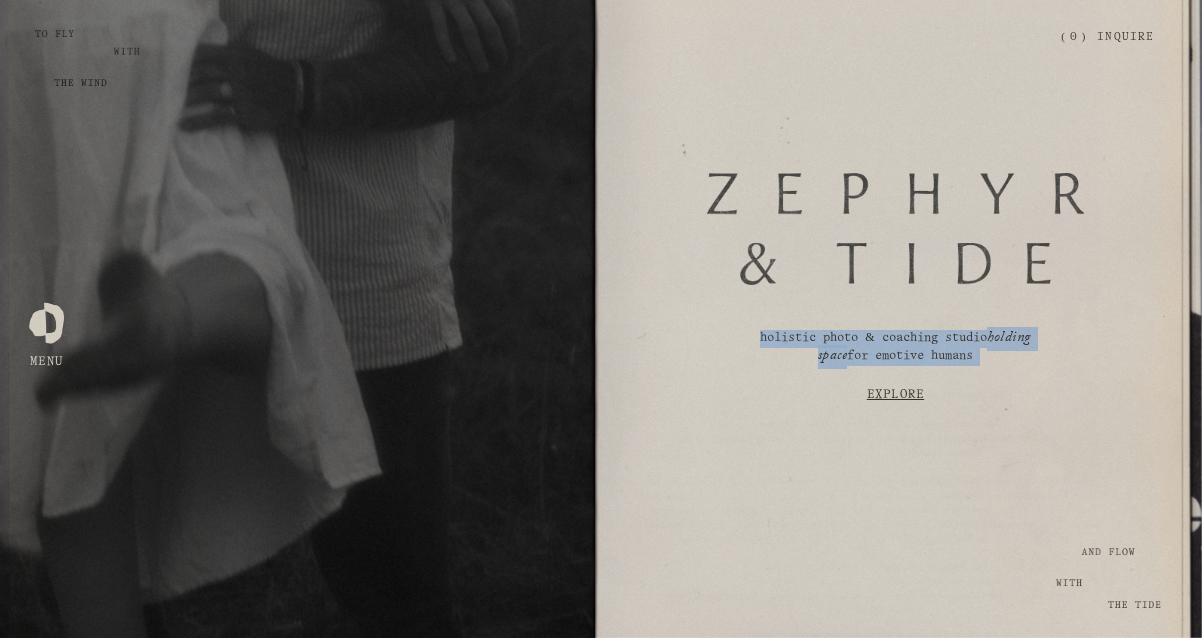 click on "holistic photo & coaching studio  holding space  for emotive humans" at bounding box center (895, 348) 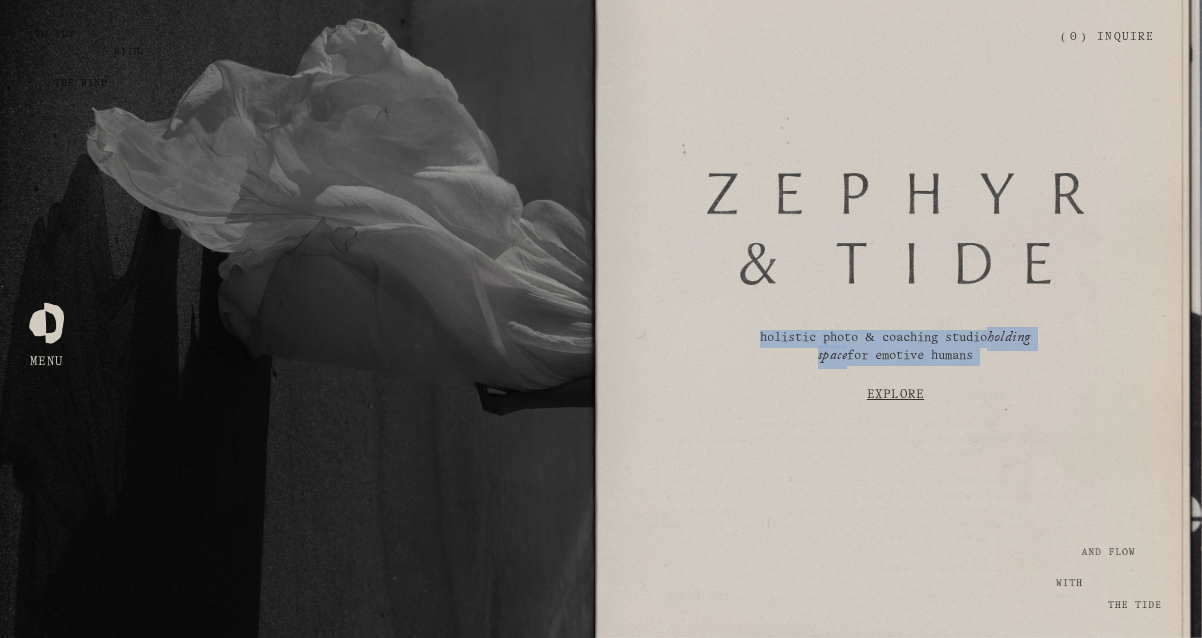 copy on "holistic photo & coaching studio  holding space  for emotive humans" 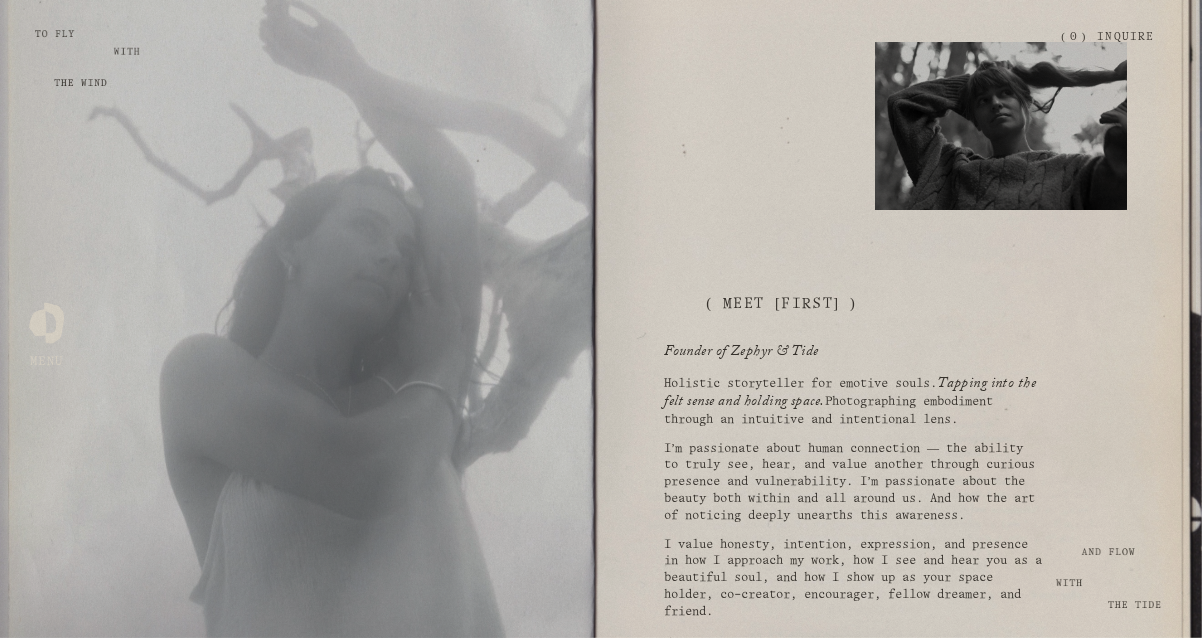 scroll, scrollTop: 963, scrollLeft: 0, axis: vertical 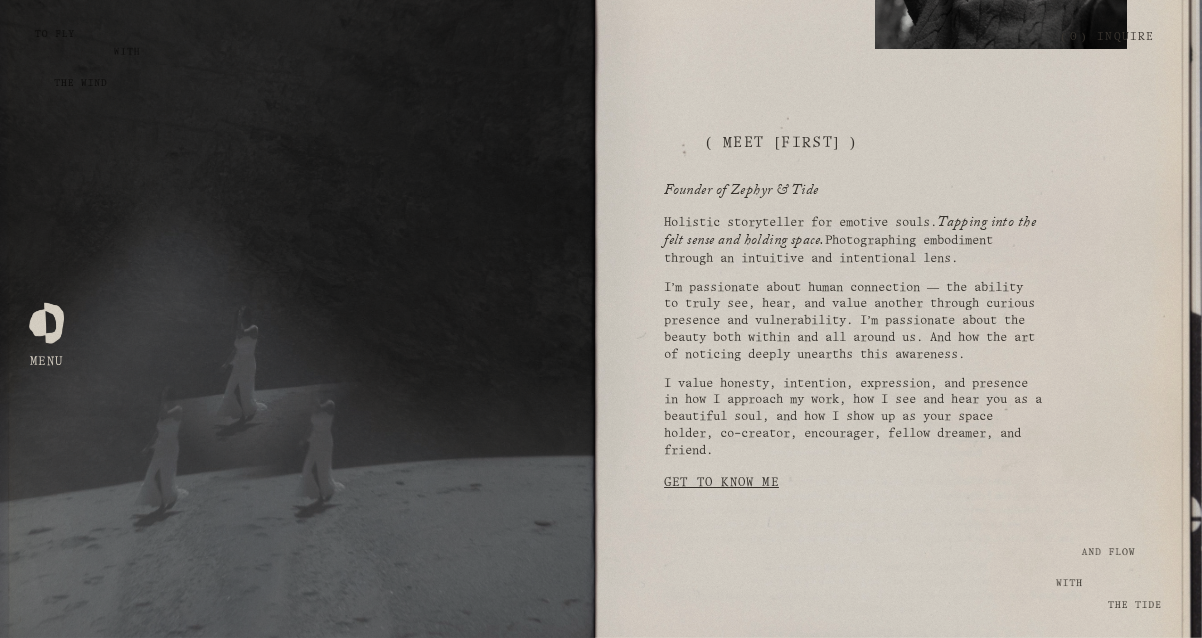 click on "I value honesty, intention, expression, and presence in how I approach my work, how I see and hear you as a beautiful soul, and how I show up as your space holder, co-creator, encourager, fellow dreamer, and friend." at bounding box center [853, 418] 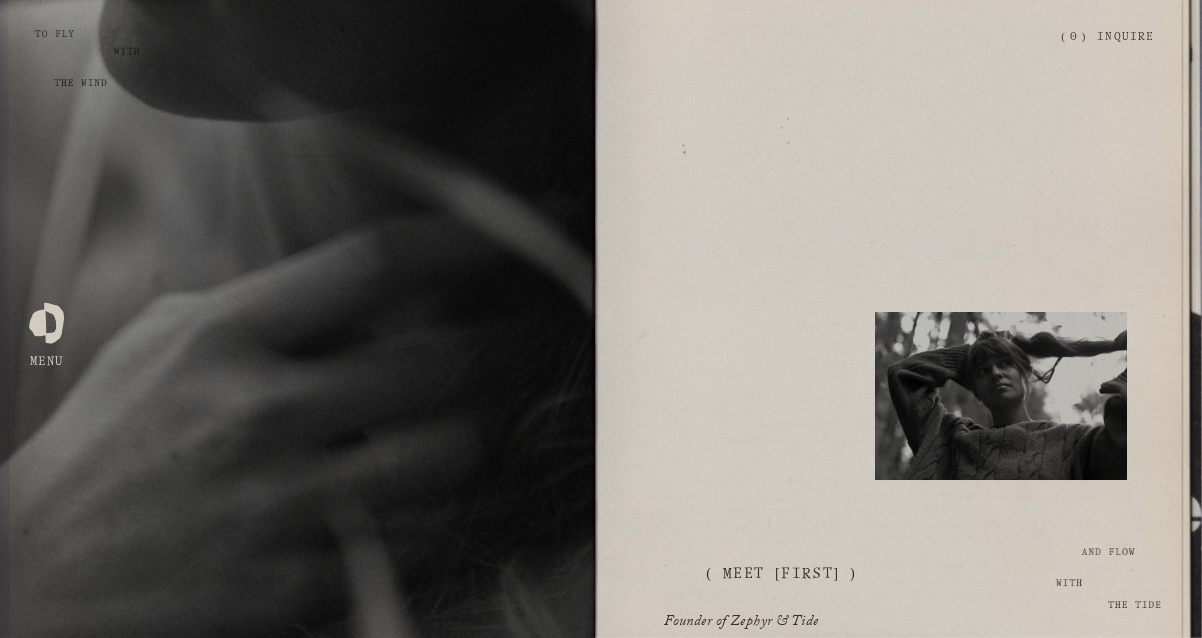 scroll, scrollTop: 983, scrollLeft: 0, axis: vertical 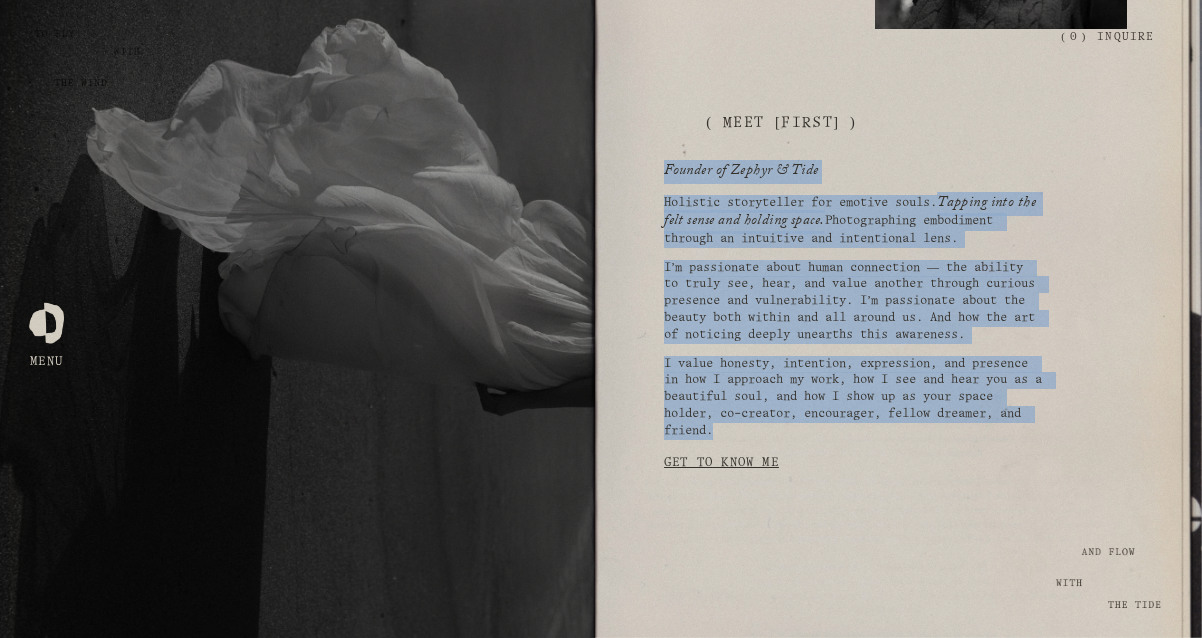 drag, startPoint x: 813, startPoint y: 468, endPoint x: 660, endPoint y: 170, distance: 334.9821 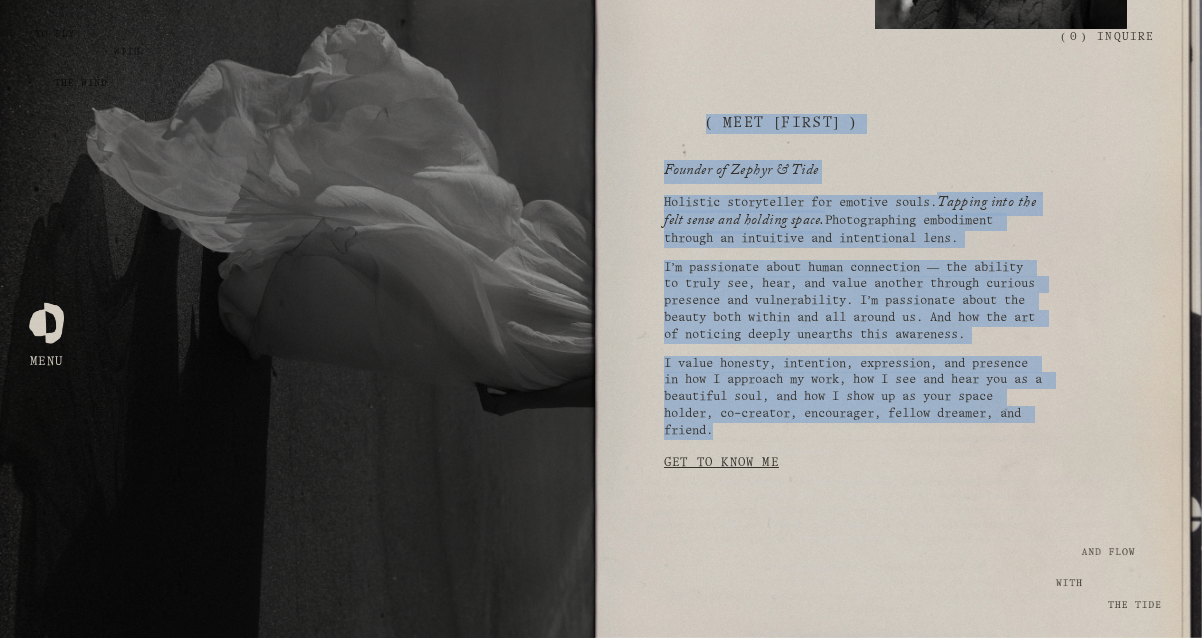 drag, startPoint x: 696, startPoint y: 137, endPoint x: 946, endPoint y: 477, distance: 422.01895 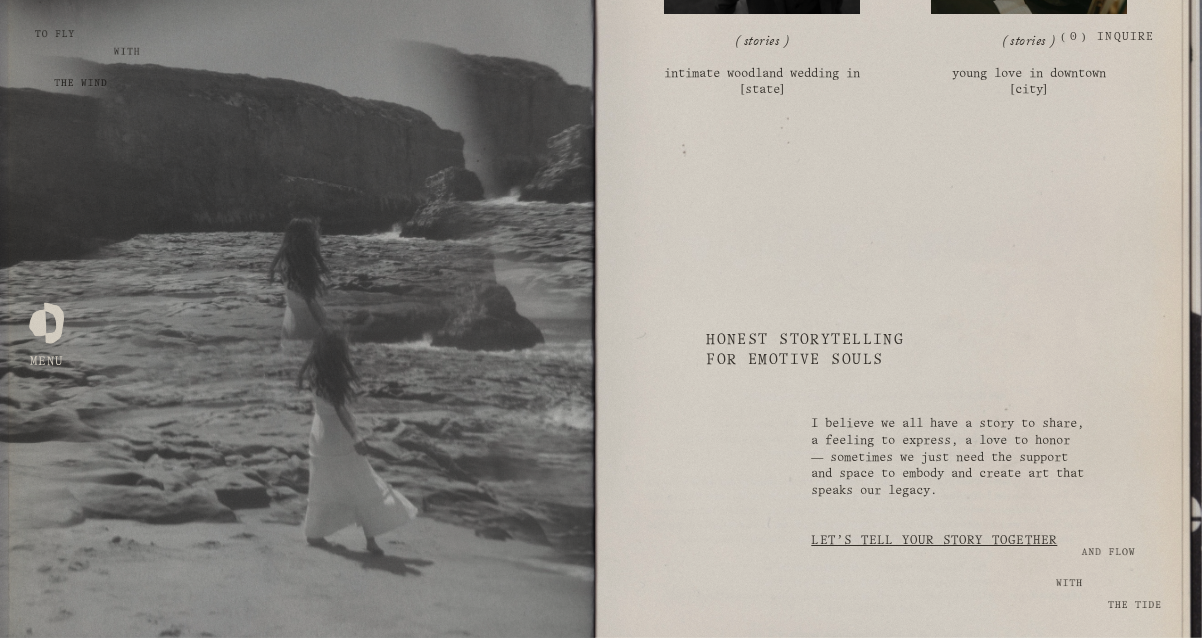 scroll, scrollTop: 3120, scrollLeft: 0, axis: vertical 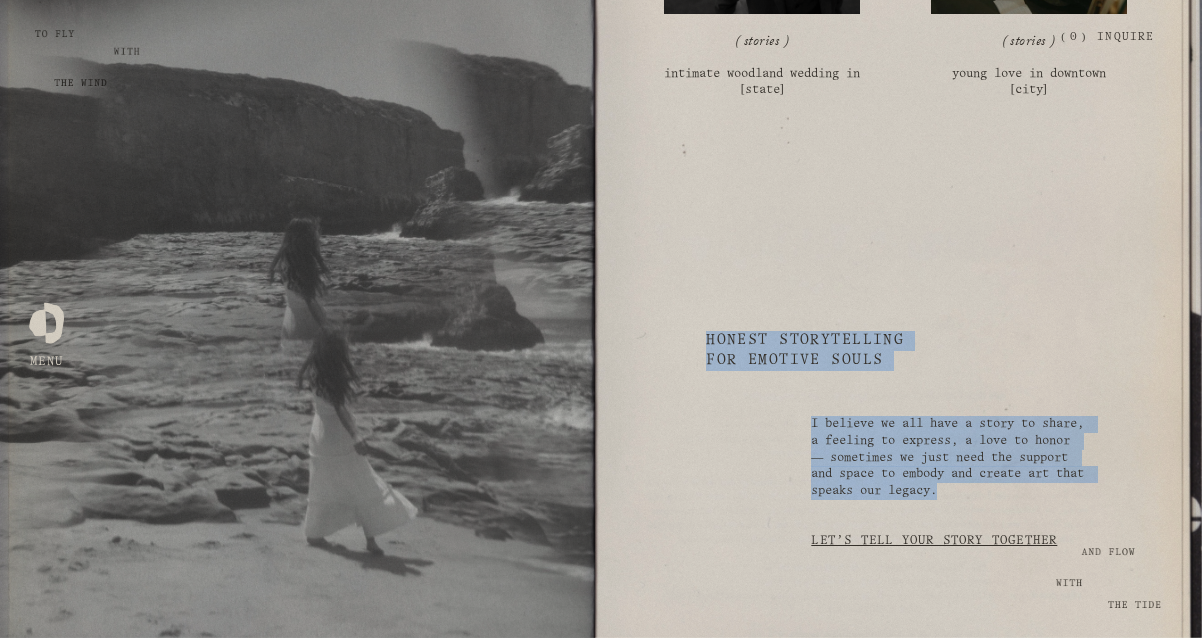 drag, startPoint x: 1094, startPoint y: 489, endPoint x: 687, endPoint y: 335, distance: 435.1609 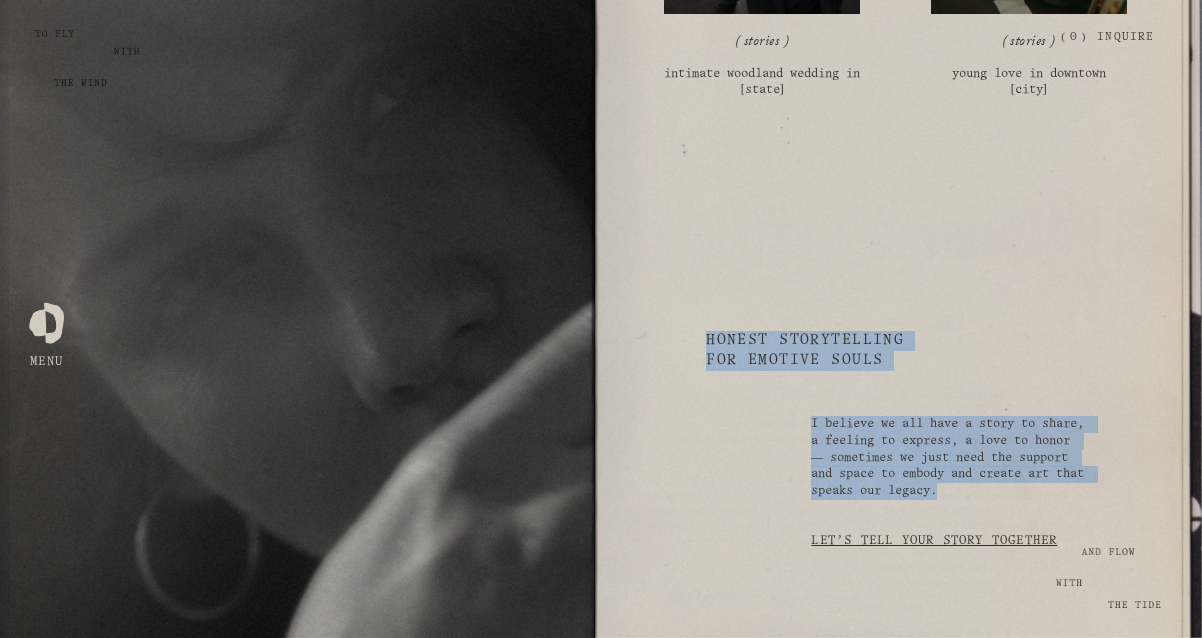click on "holistic photo & coaching studio  holding space  for emotive humans
( meet ciara )
Explore" at bounding box center (895, -1209) 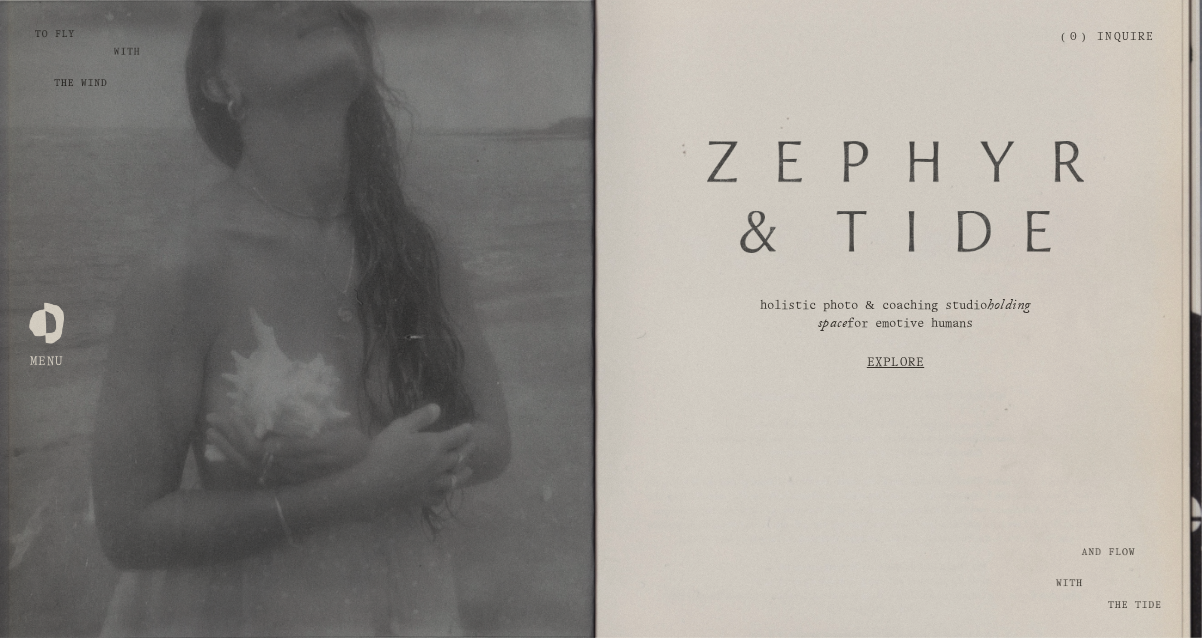 scroll, scrollTop: 0, scrollLeft: 0, axis: both 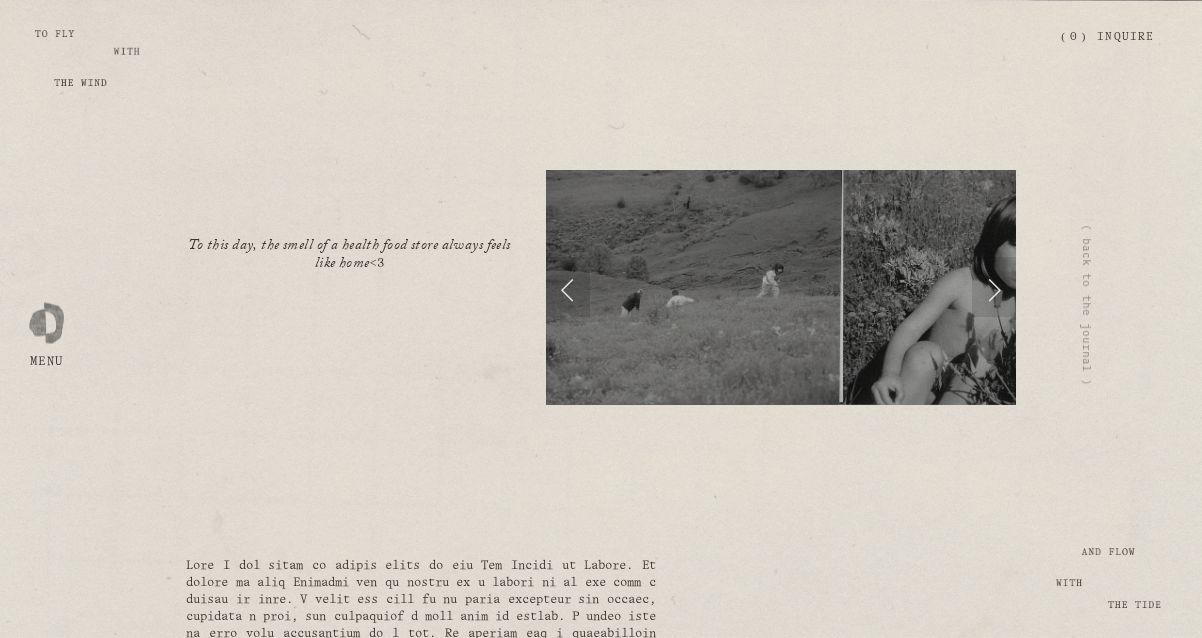 click at bounding box center [994, 287] 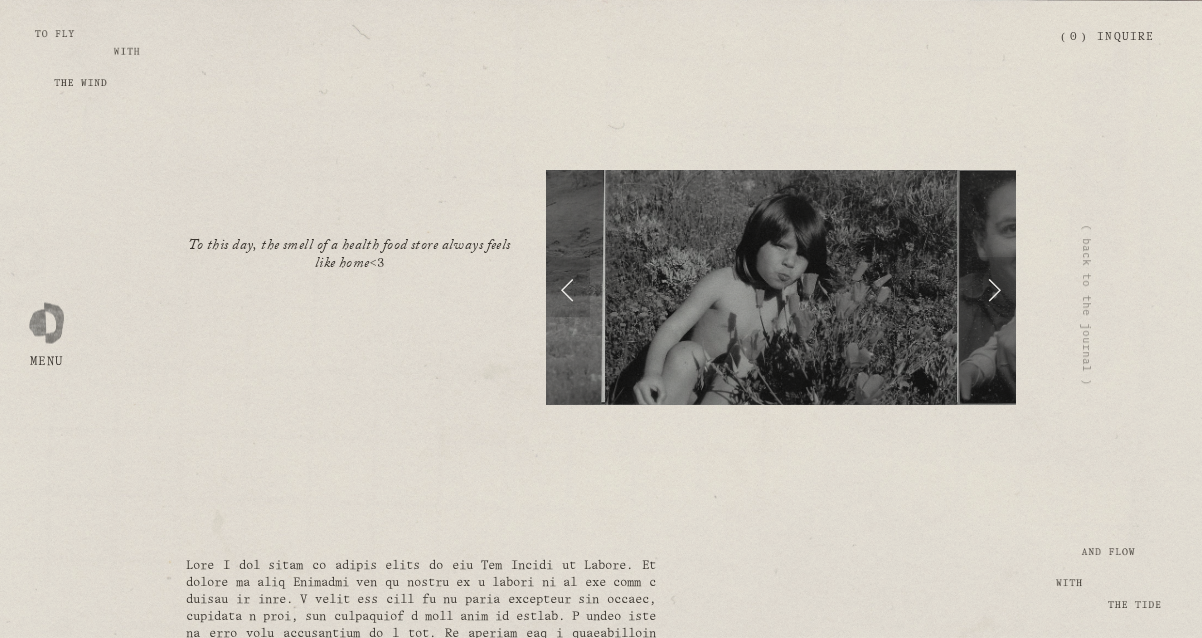 click at bounding box center [994, 287] 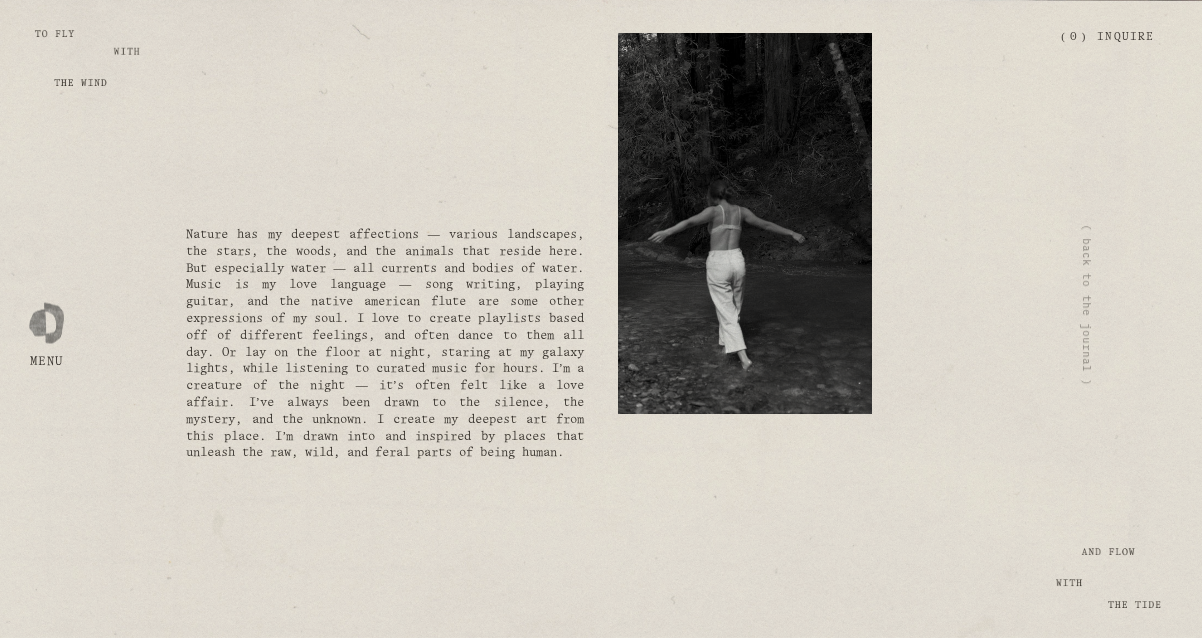scroll, scrollTop: 0, scrollLeft: 0, axis: both 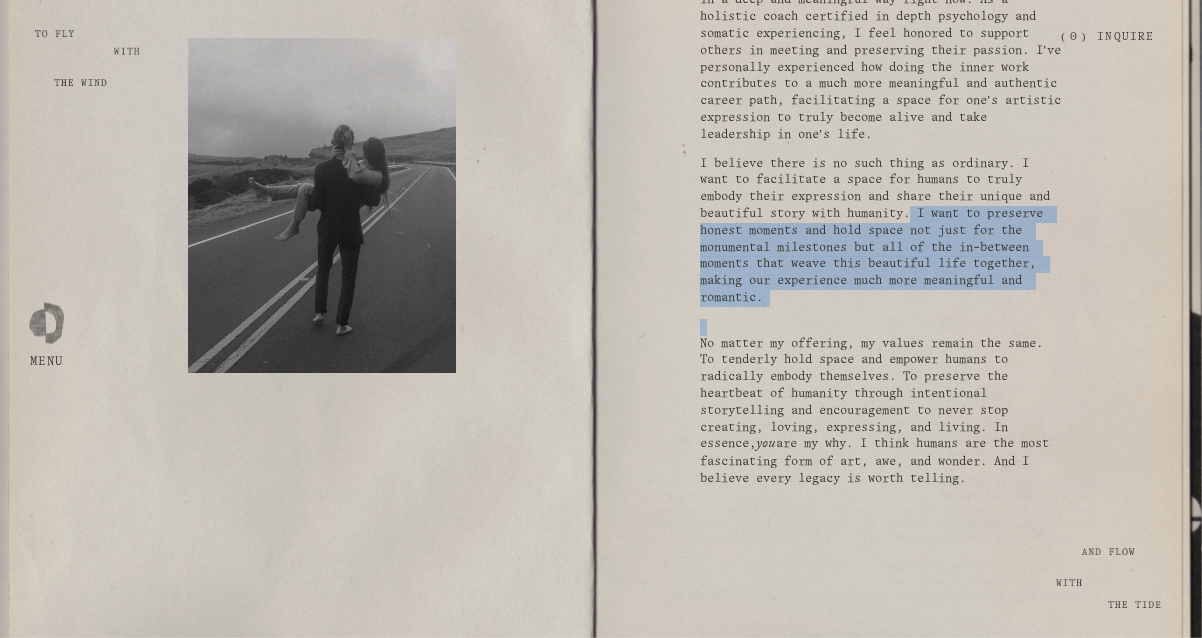 drag, startPoint x: 953, startPoint y: 264, endPoint x: 1081, endPoint y: 371, distance: 166.83224 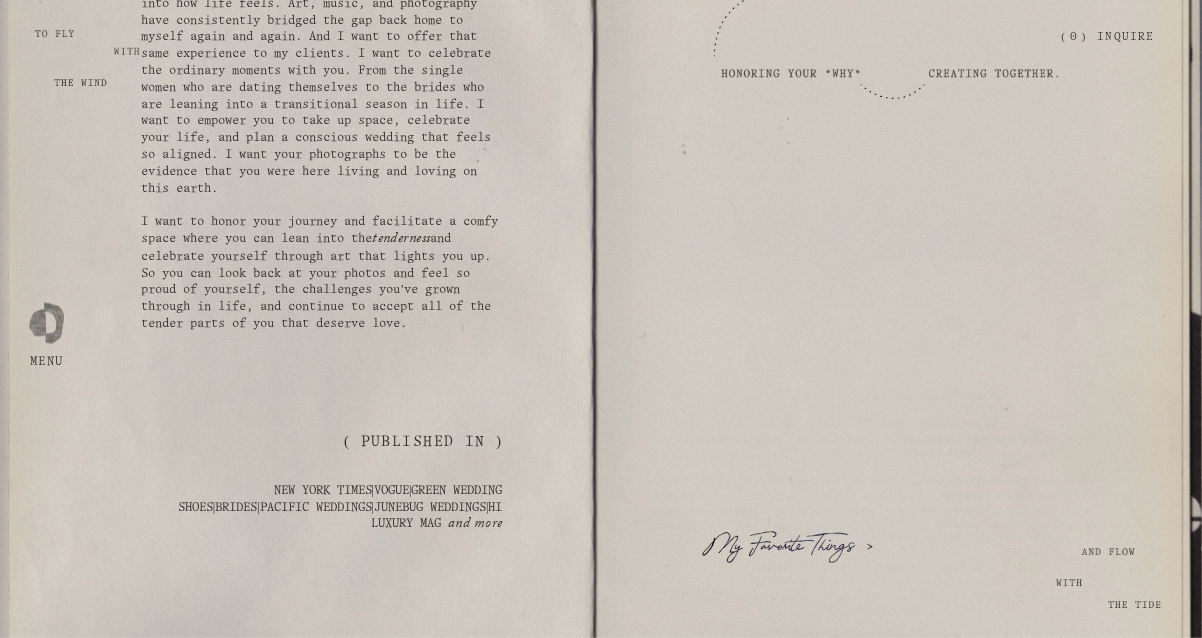 scroll, scrollTop: 2410, scrollLeft: 0, axis: vertical 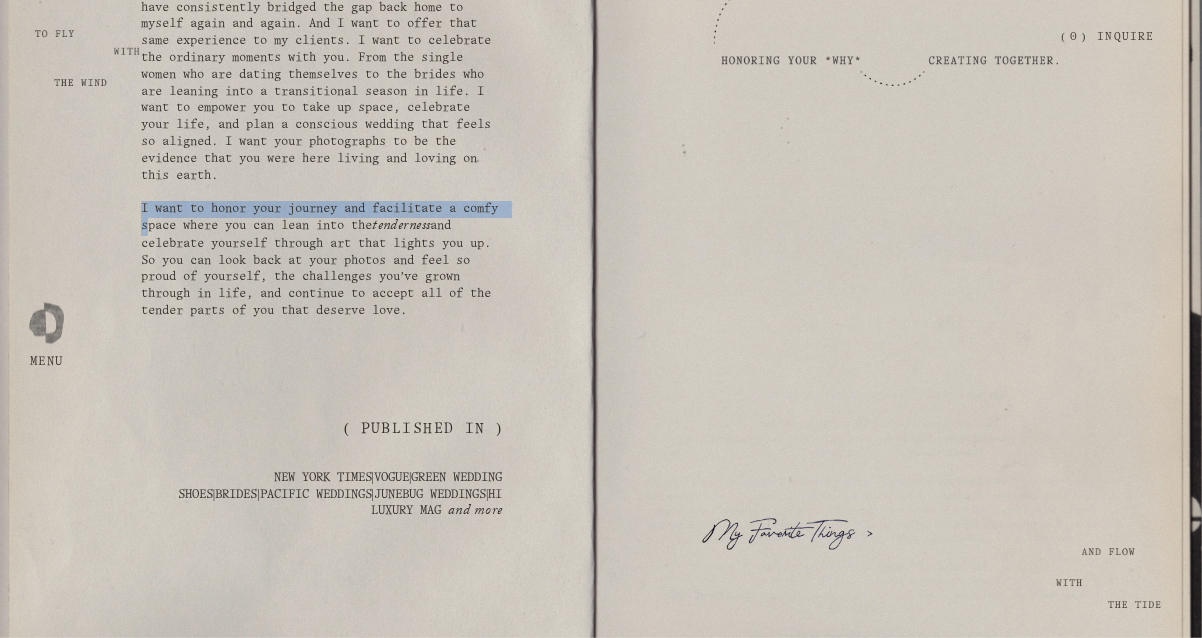 drag, startPoint x: 137, startPoint y: 259, endPoint x: 197, endPoint y: 278, distance: 62.936478 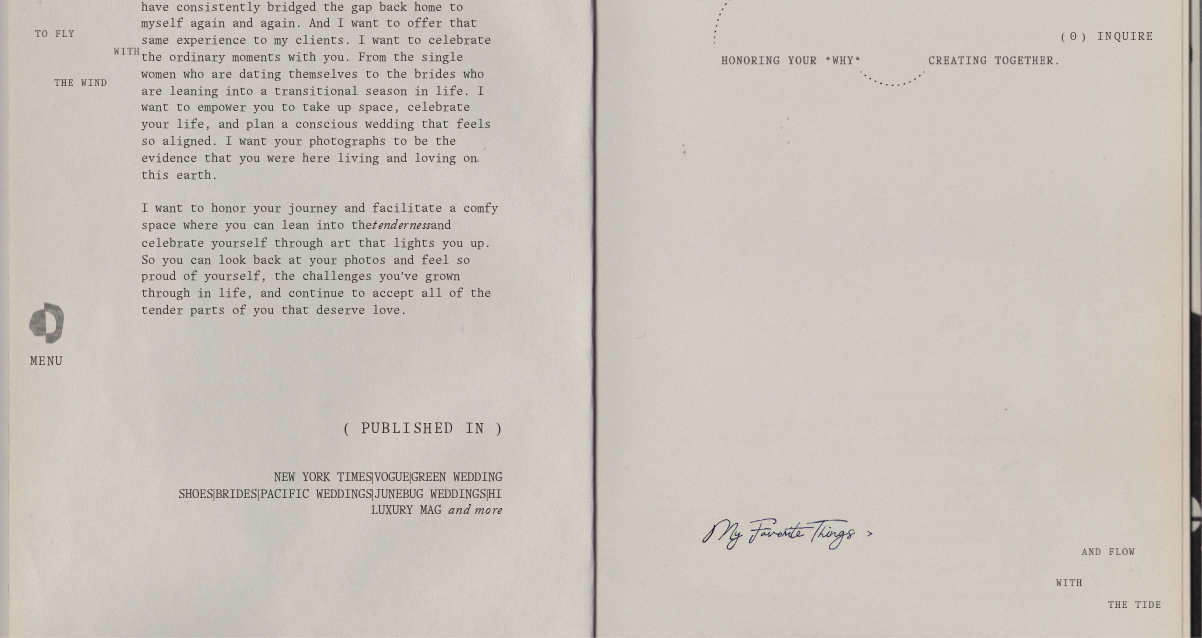 click on "I facilitate a container for my clients to get radically honest. To speak their truth. To lean into the vulnerability with tenderness. To unapologetically take up space. And to deeply drop into how life feels. Art, music, and photography have consistently bridged the gap back home to myself again and again. And I want to offer that same experience to my clients. I want to celebrate the ordinary moments with you. From the single women who are dating themselves to the brides who are leaning into a transitional season in life. I want to empower you to take up space, celebrate your life, and plan a conscious wedding that feels so aligned. I want your photographs to be the evidence that you were here living and loving on this earth. I want to honor your journey and facilitate a comfy space where you can lean into the  tenderness" at bounding box center (321, 118) 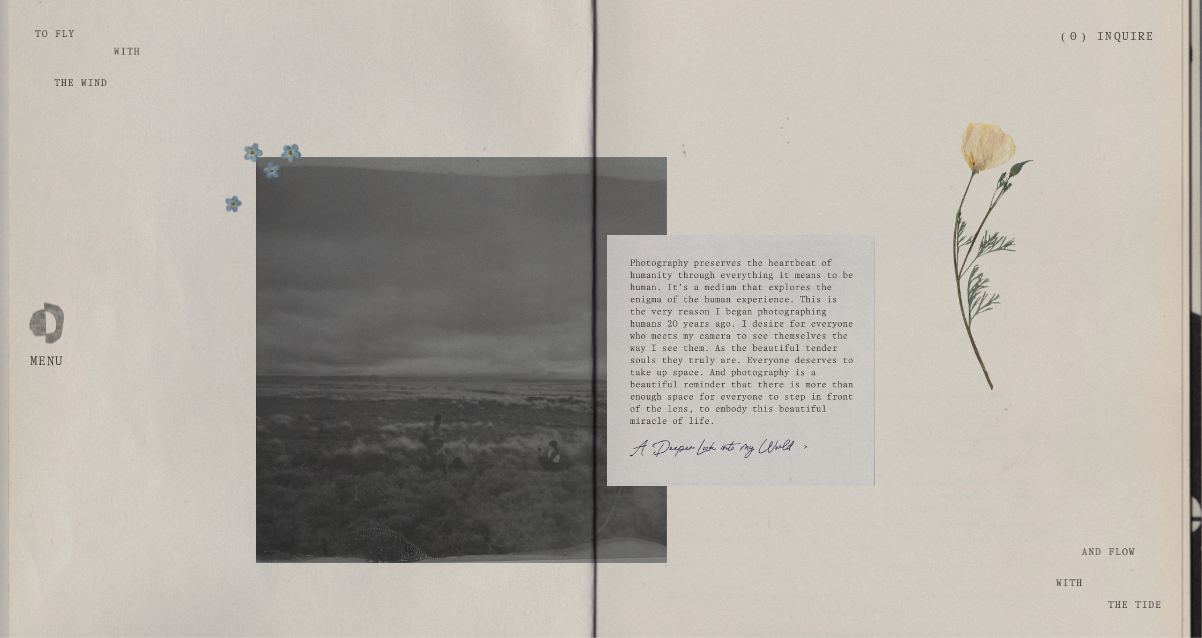 scroll, scrollTop: 3044, scrollLeft: 0, axis: vertical 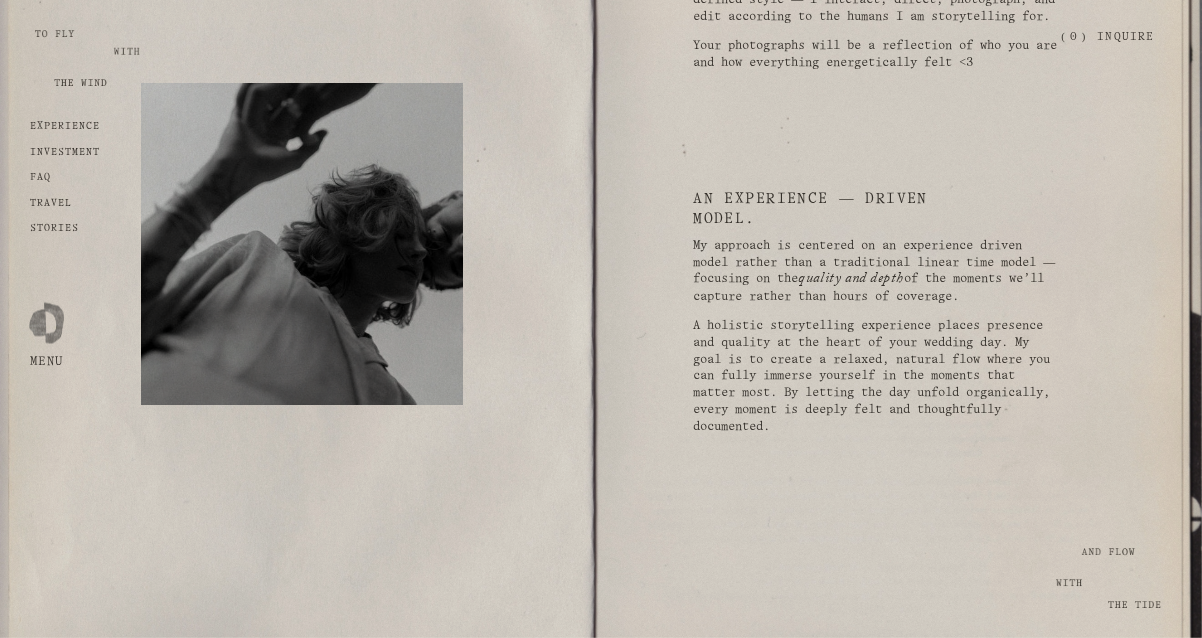 click on "experience" at bounding box center [65, 126] 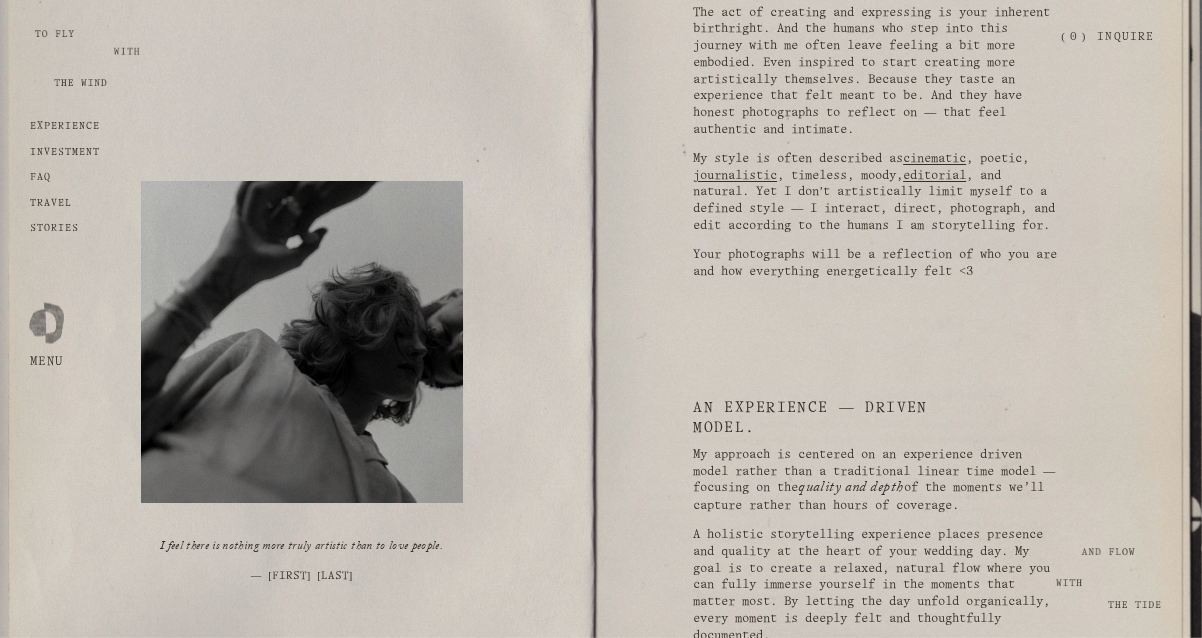scroll, scrollTop: 1583, scrollLeft: 0, axis: vertical 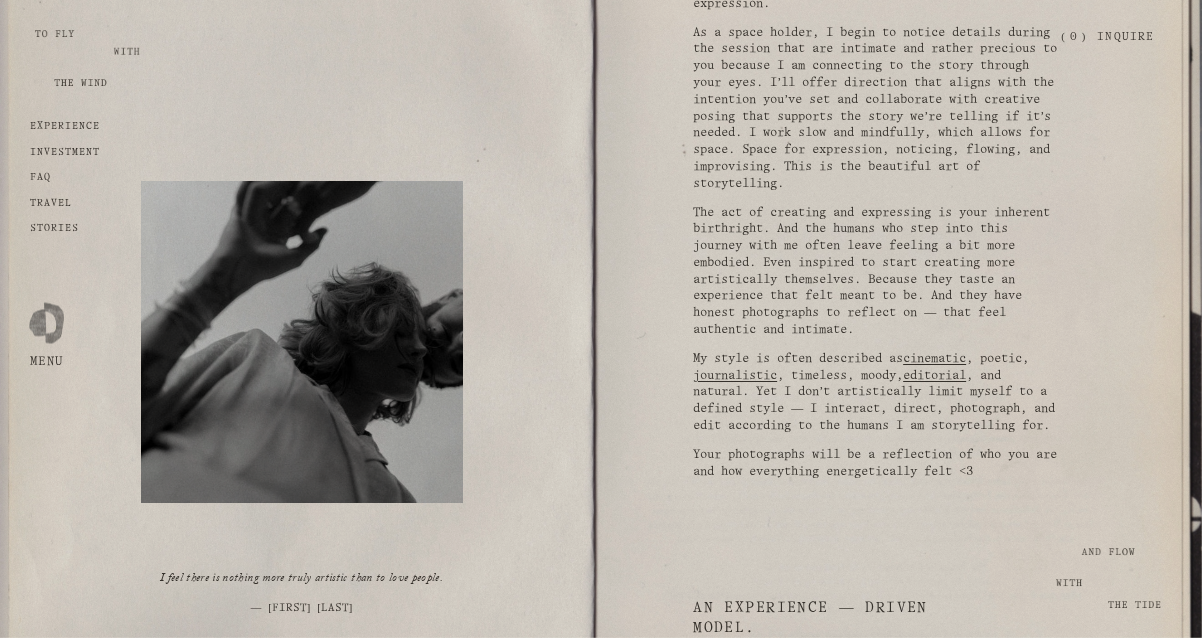click on "experience" at bounding box center (65, 126) 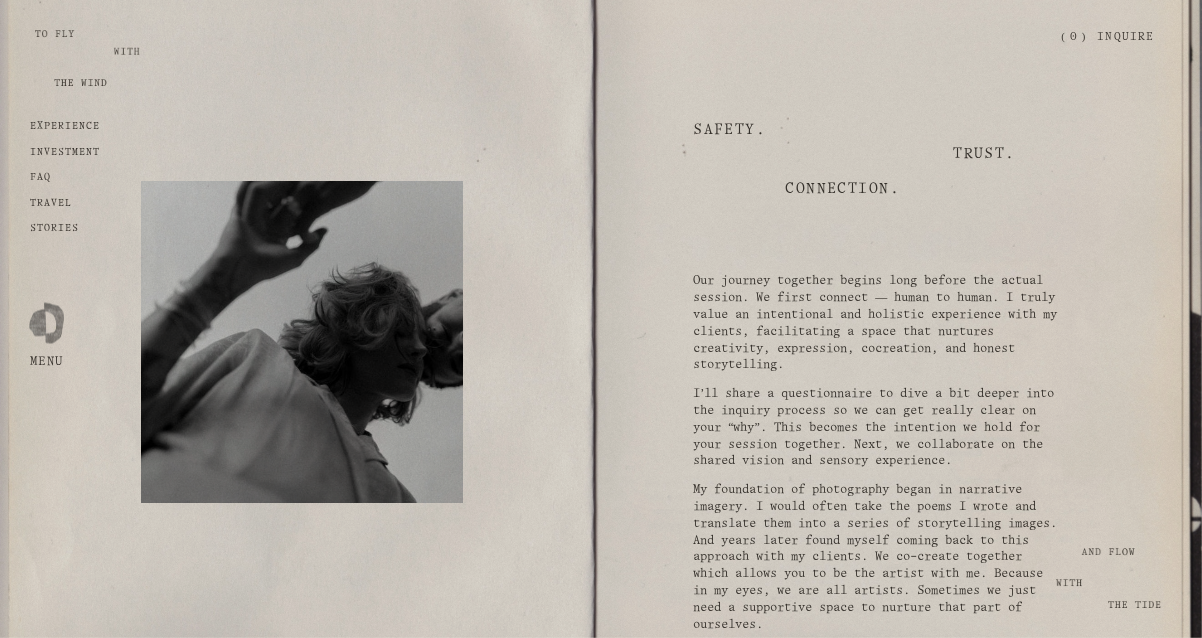 scroll, scrollTop: 170, scrollLeft: 0, axis: vertical 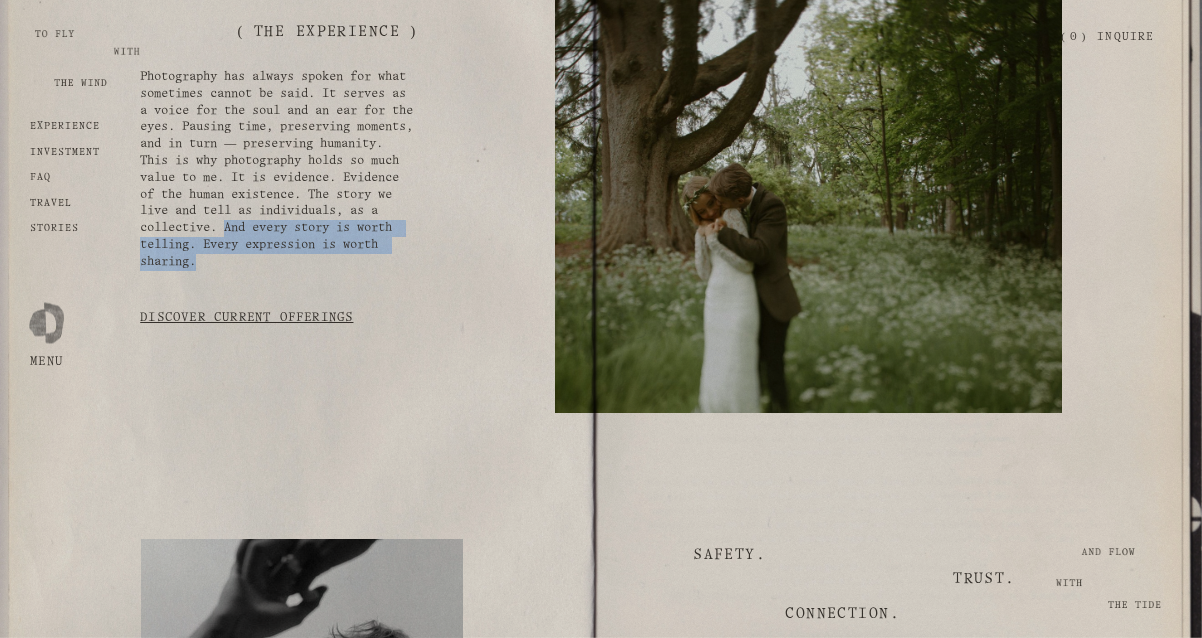 drag, startPoint x: 228, startPoint y: 251, endPoint x: 396, endPoint y: 282, distance: 170.83618 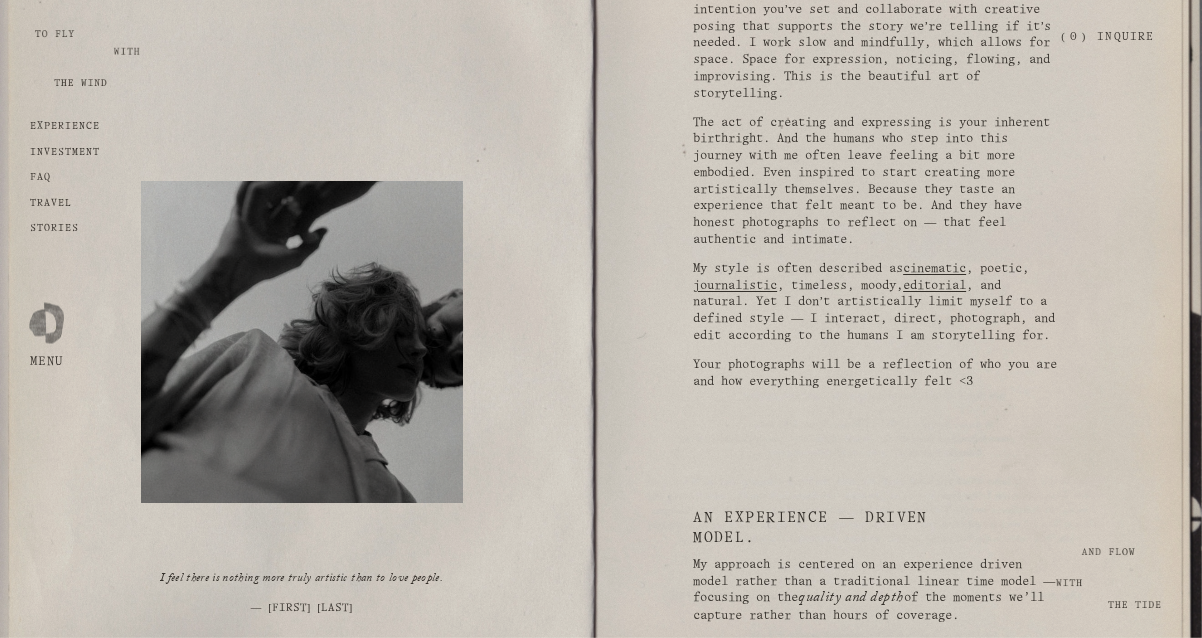 scroll, scrollTop: 695, scrollLeft: 0, axis: vertical 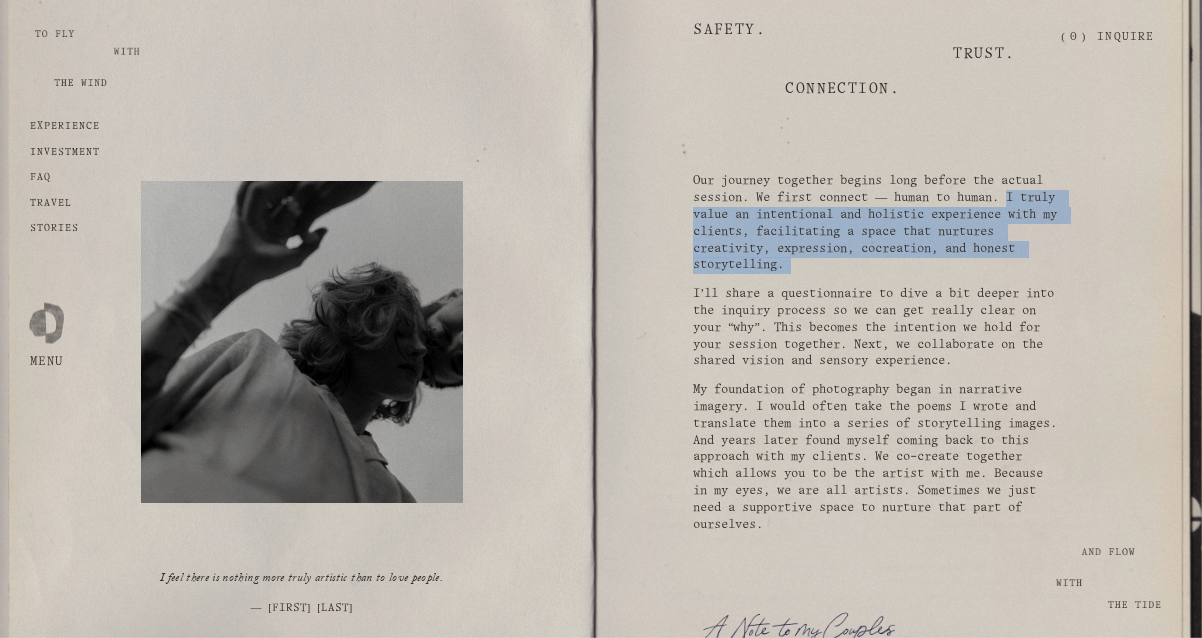 drag, startPoint x: 745, startPoint y: 243, endPoint x: 931, endPoint y: 300, distance: 194.53792 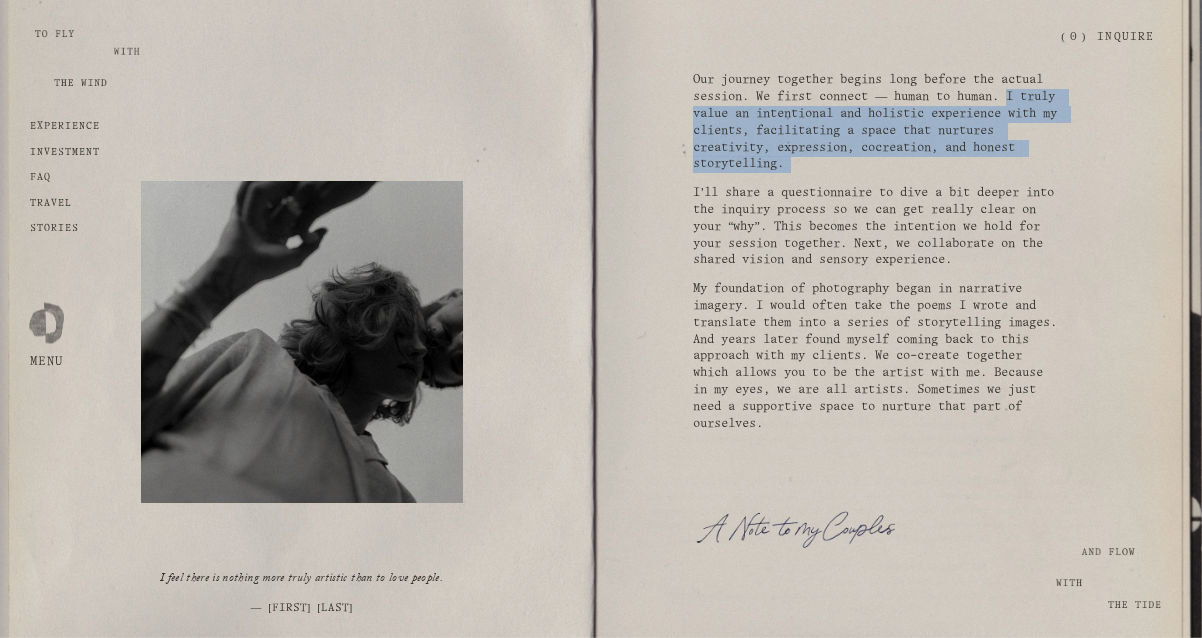 scroll, scrollTop: 859, scrollLeft: 0, axis: vertical 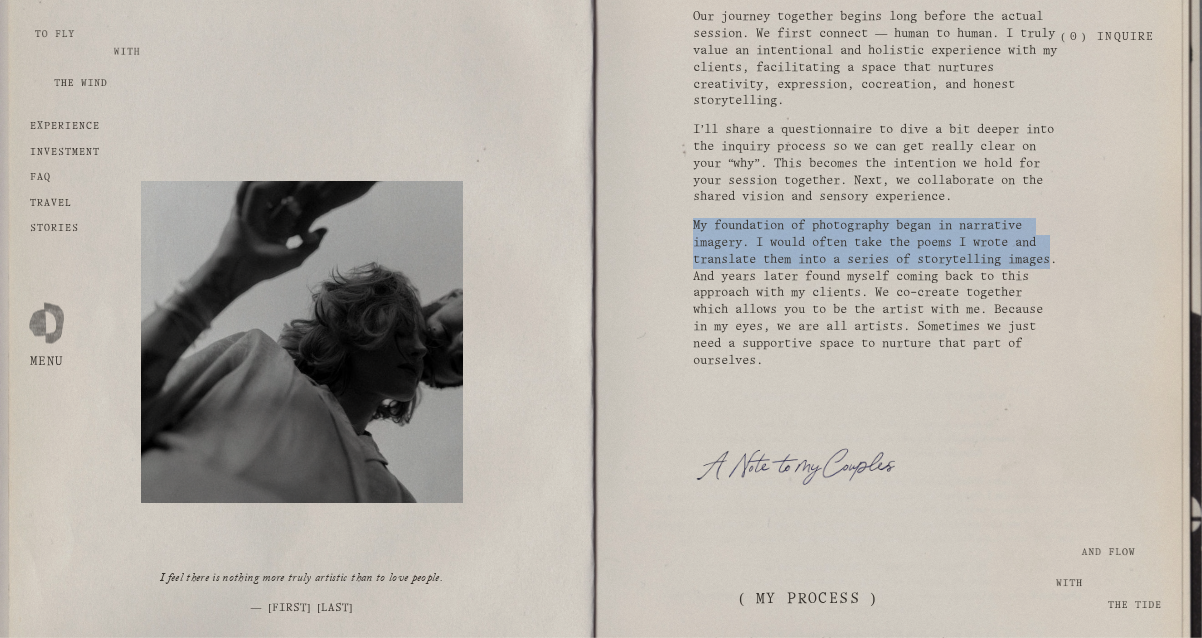 drag, startPoint x: 724, startPoint y: 311, endPoint x: 676, endPoint y: 273, distance: 61.220913 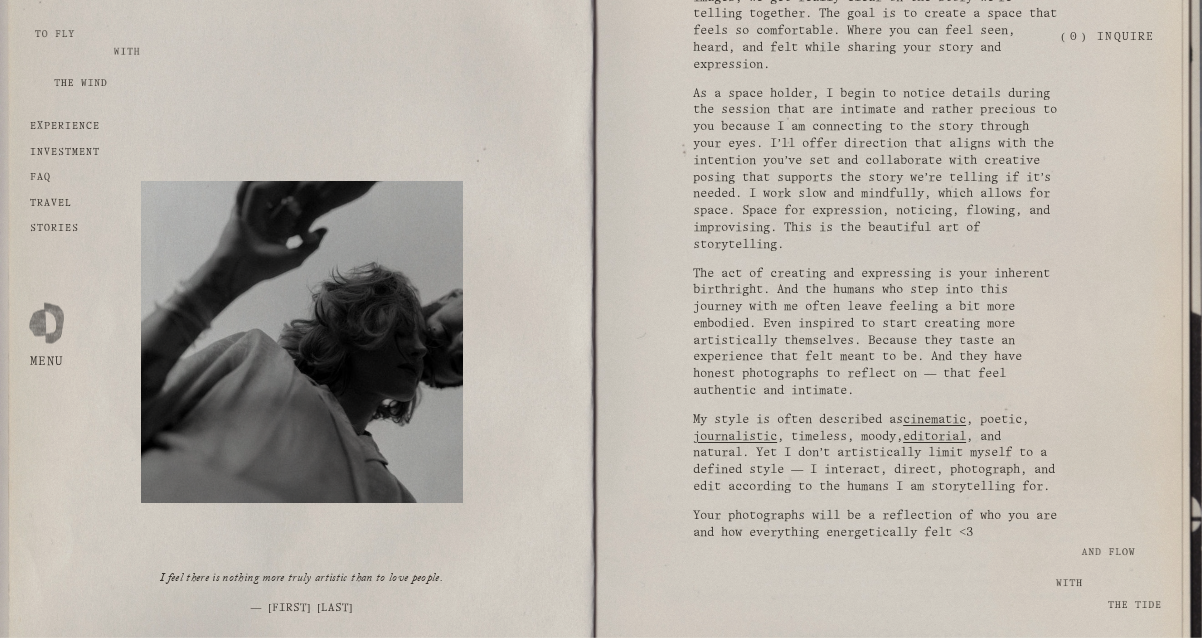 scroll, scrollTop: 1532, scrollLeft: 0, axis: vertical 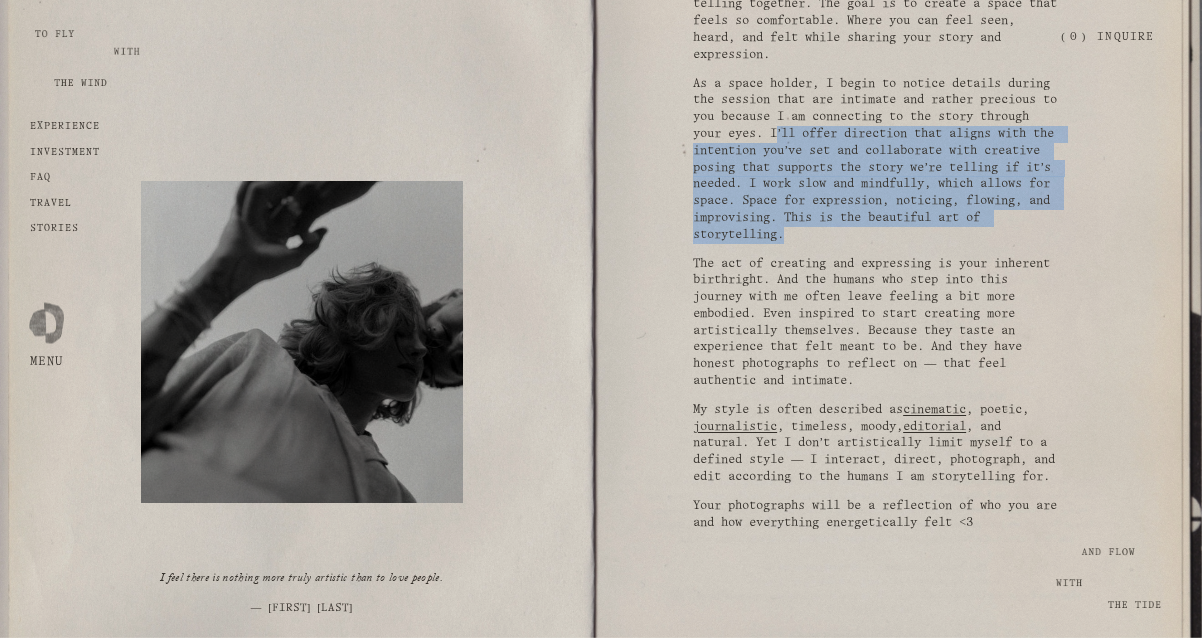 drag, startPoint x: 884, startPoint y: 183, endPoint x: 1016, endPoint y: 297, distance: 174.4133 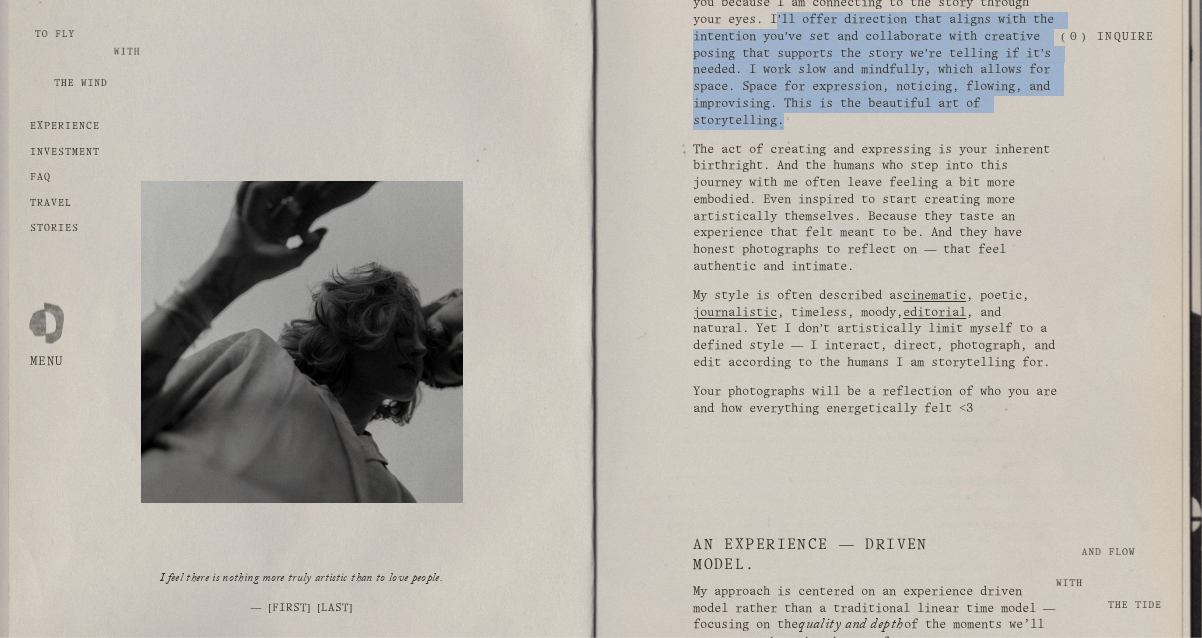scroll, scrollTop: 1796, scrollLeft: 0, axis: vertical 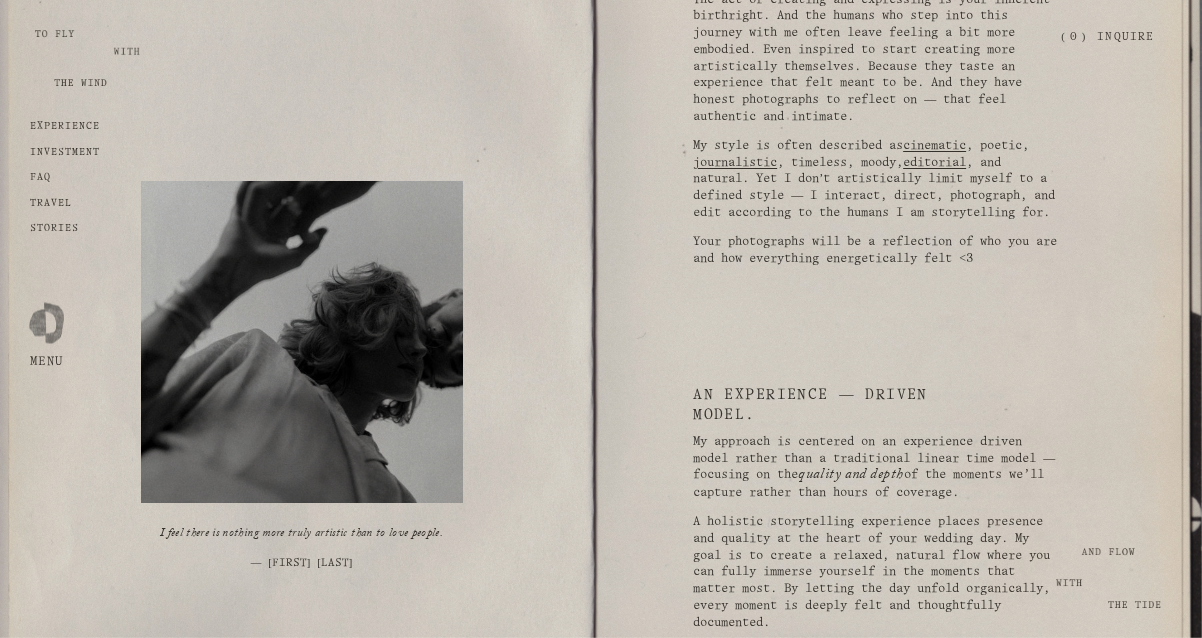 click on "journalistic" at bounding box center [735, 162] 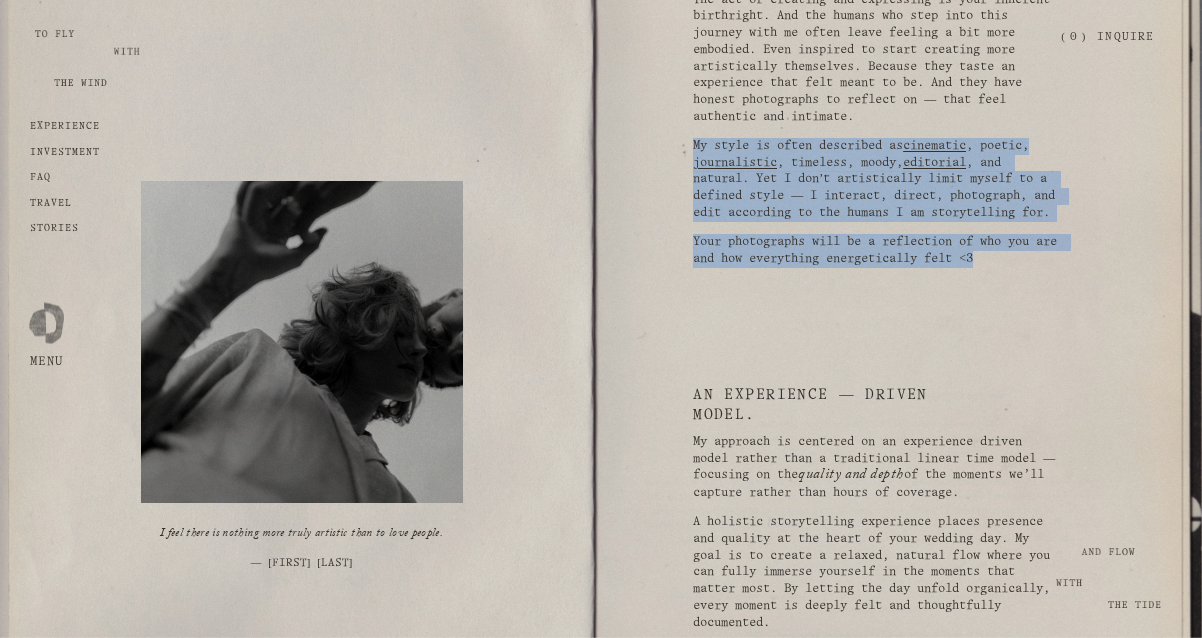 drag, startPoint x: 636, startPoint y: 198, endPoint x: 1084, endPoint y: 362, distance: 477.07443 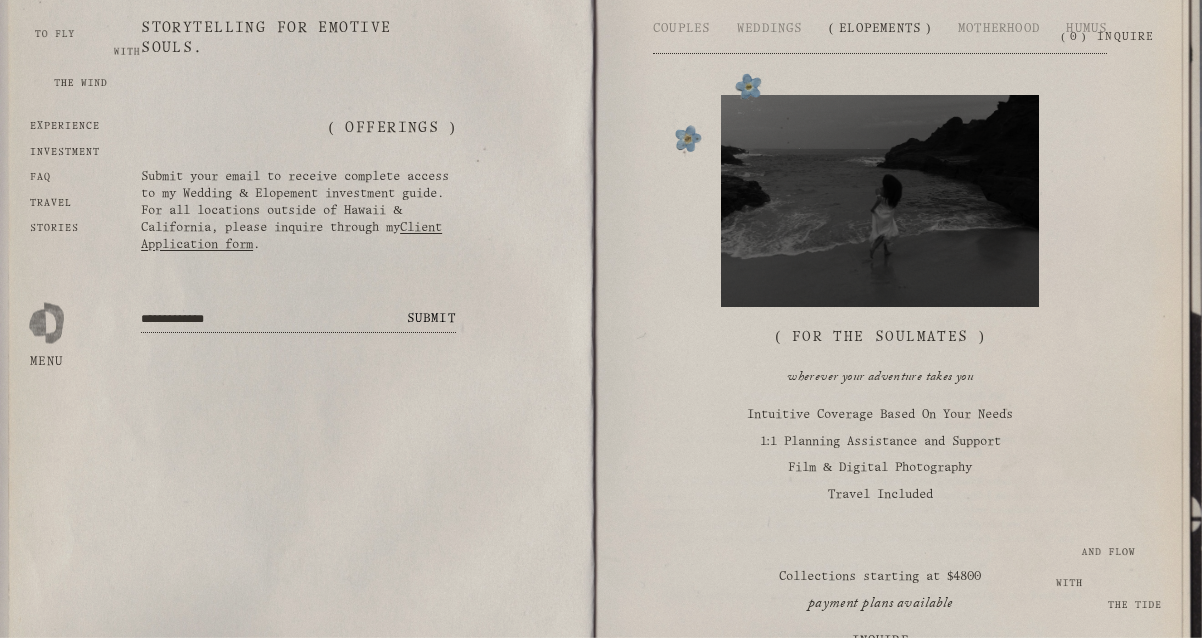 scroll, scrollTop: 2677, scrollLeft: 0, axis: vertical 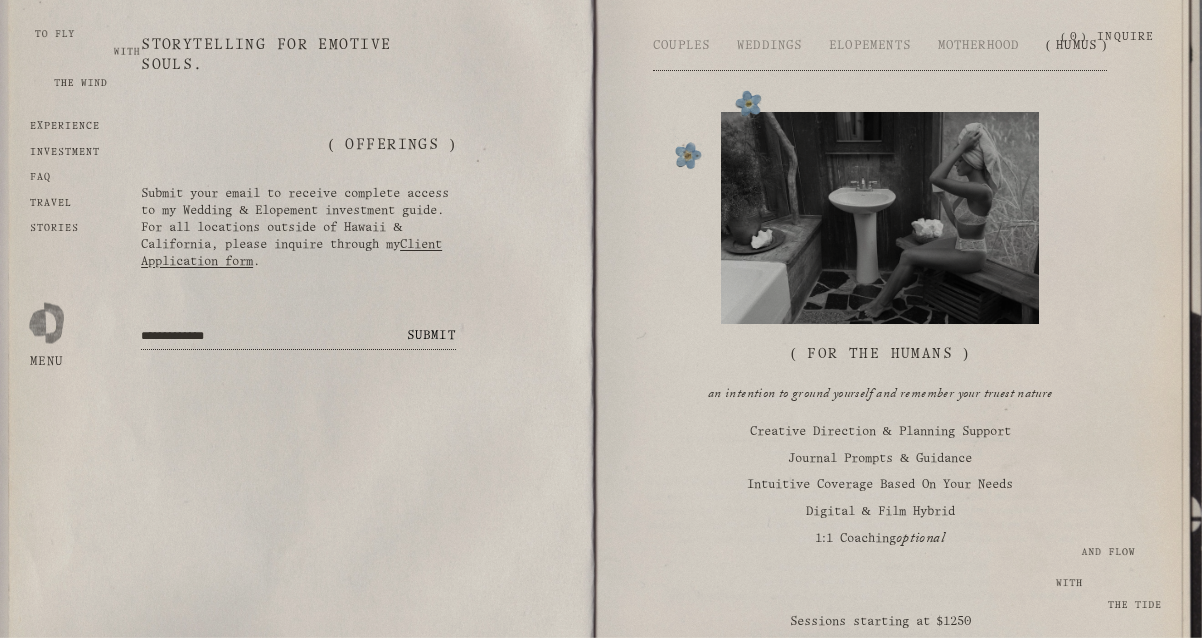 click on "Humus" at bounding box center (1076, 45) 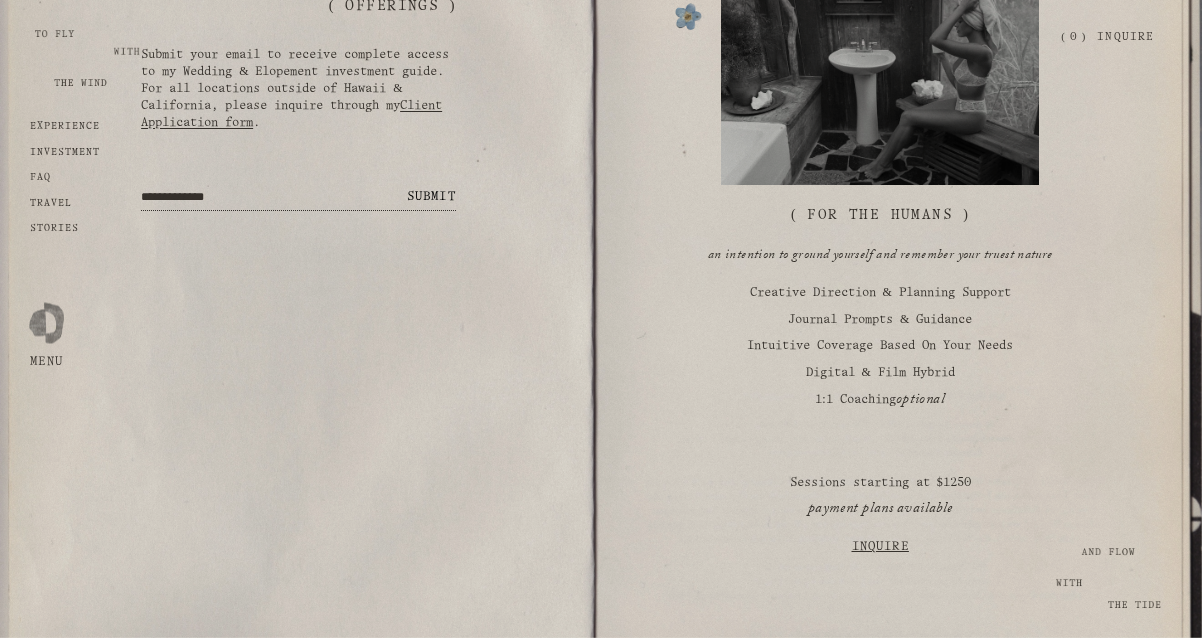 scroll, scrollTop: 2717, scrollLeft: 0, axis: vertical 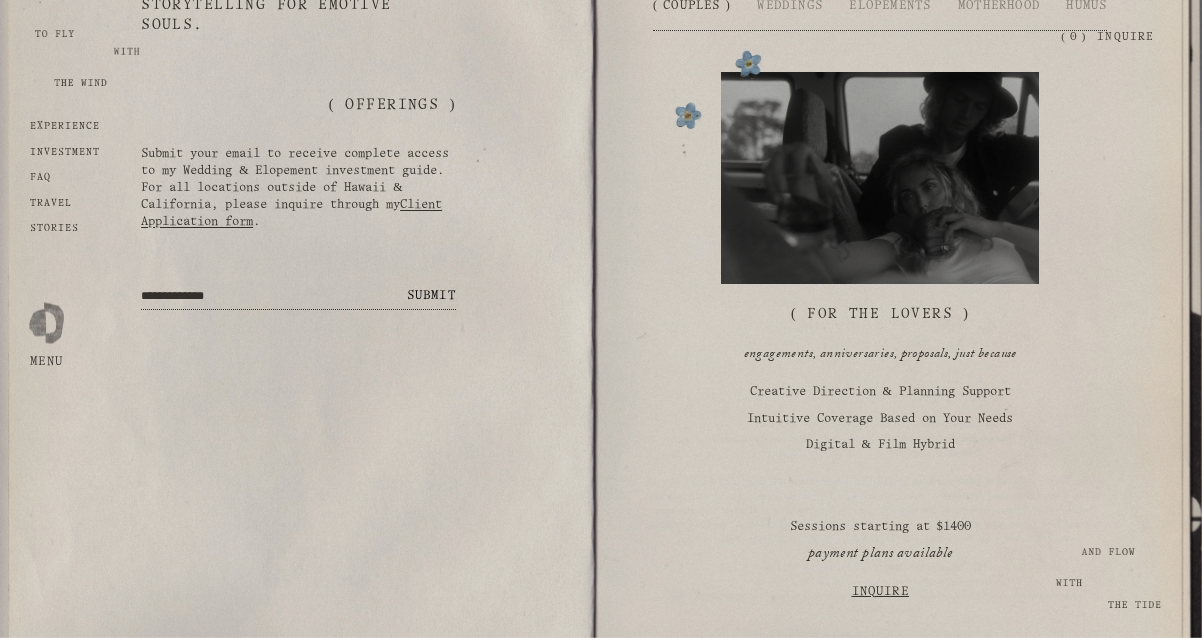 click on "Couples" at bounding box center [692, 5] 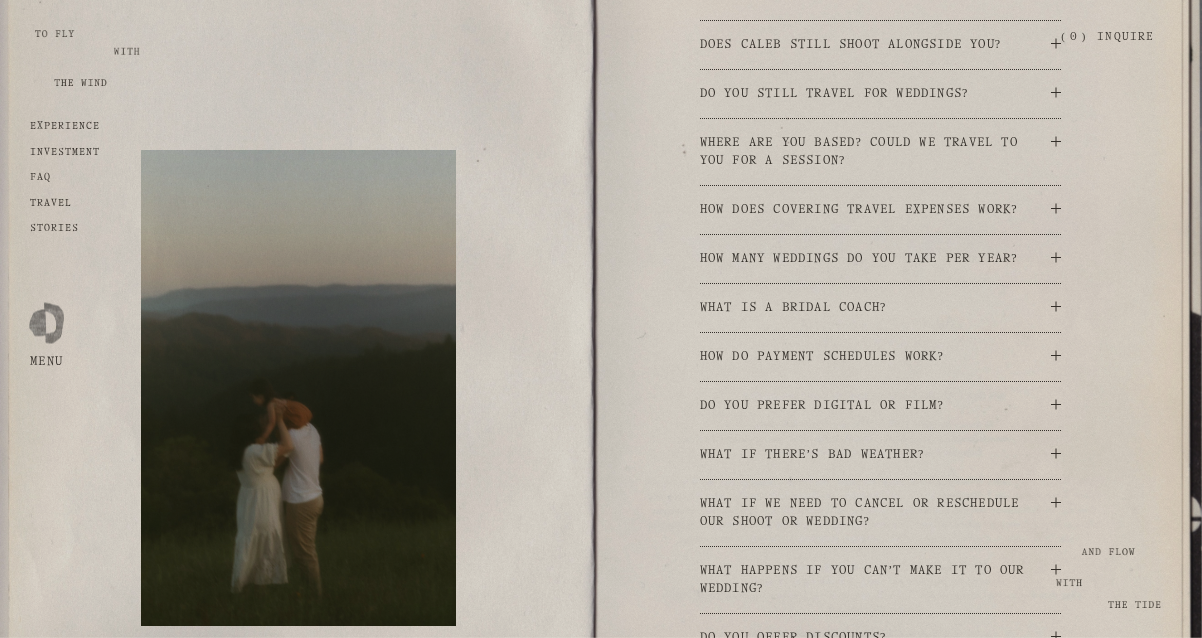 scroll, scrollTop: 3604, scrollLeft: 0, axis: vertical 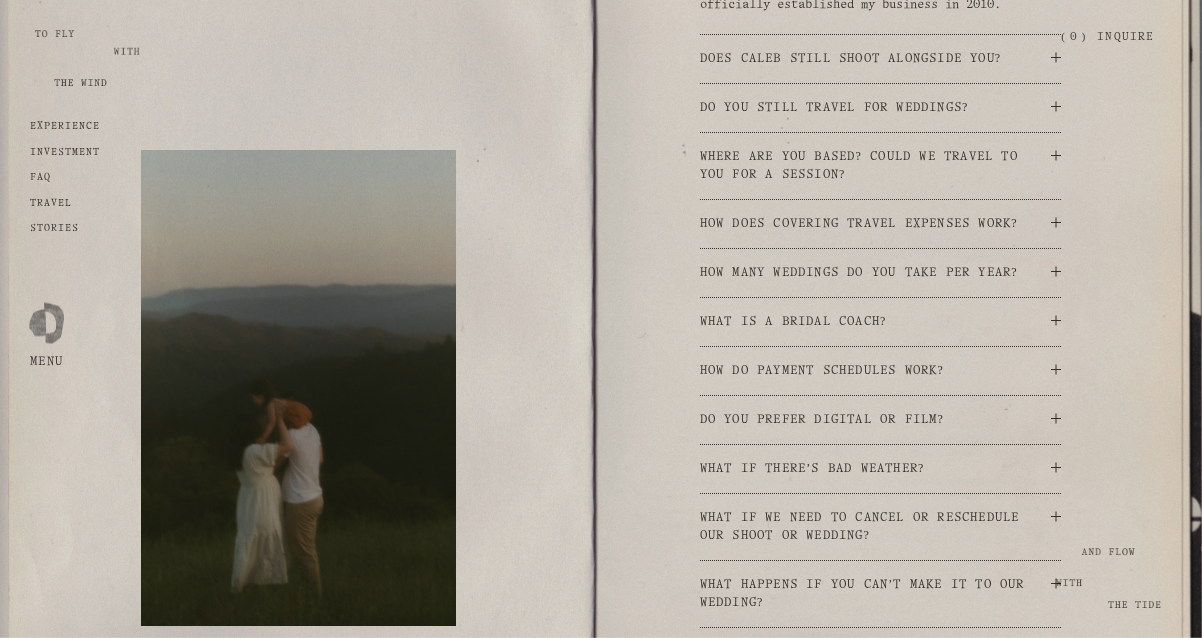 click on "Does Caleb still shoot alongside you?" at bounding box center (875, 59) 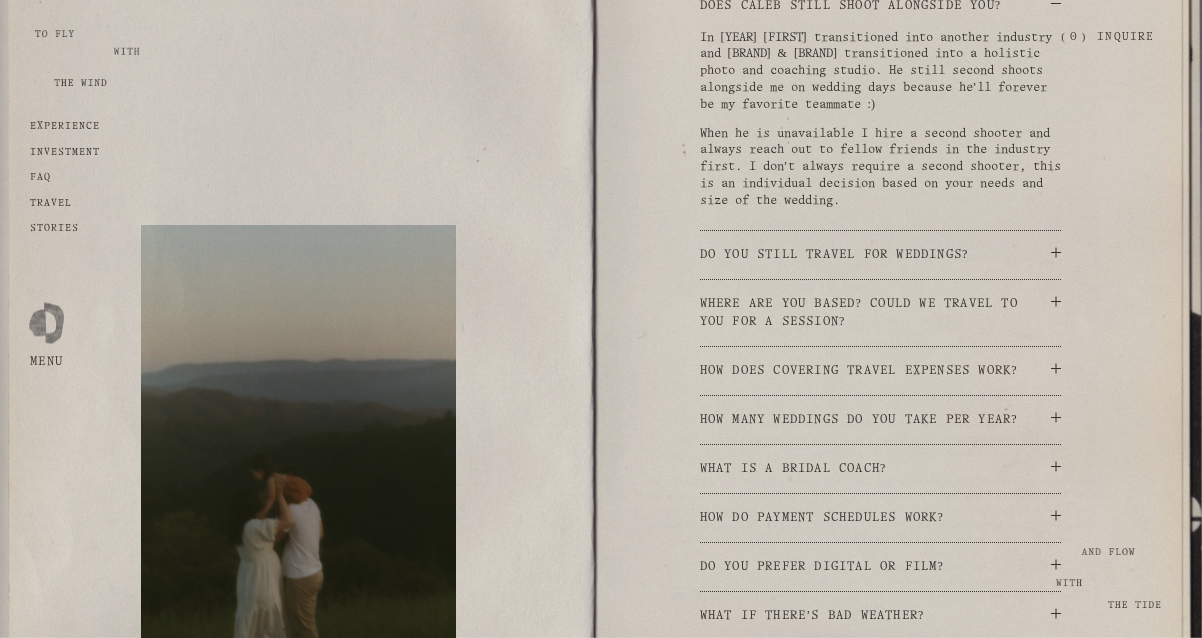scroll, scrollTop: 0, scrollLeft: 0, axis: both 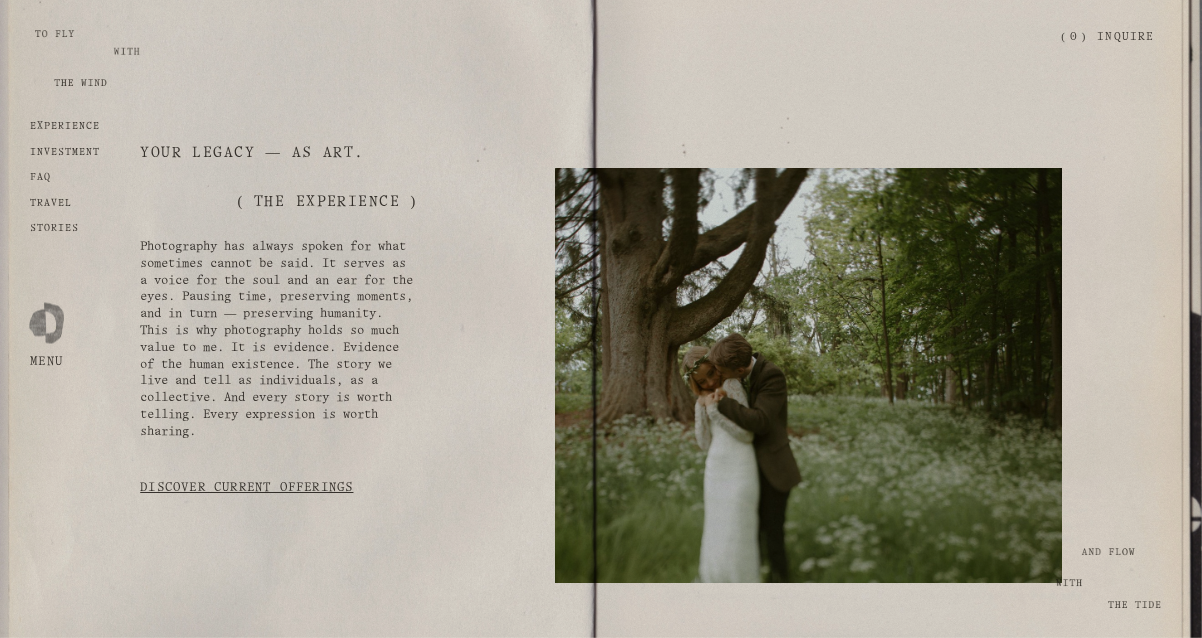 click on "experience investment FAQ travel Stories
Your Legacy — as art.
( the experience )
Discover current offerings" at bounding box center (601, 1273) 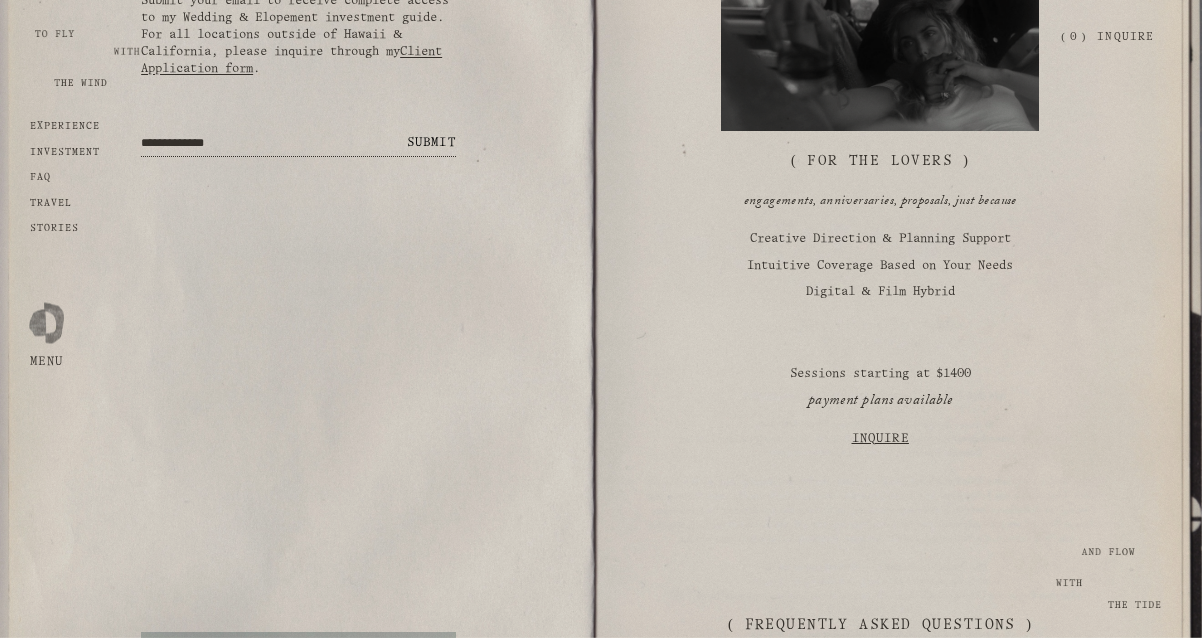 scroll, scrollTop: 2929, scrollLeft: 0, axis: vertical 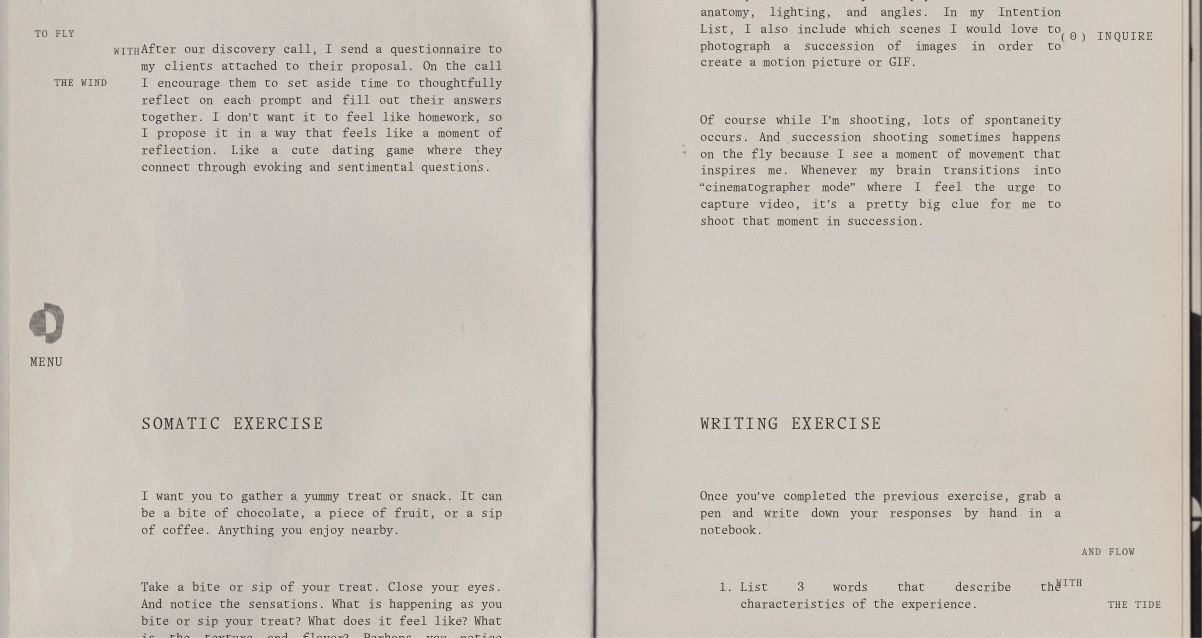 click on "Of course while I’m shooting, lots of spontaneity occurs. And succession shooting sometimes happens on the fly because I see a moment of movement that inspires me. Whenever my brain transitions into “cinematographer mode” where I feel the urge to capture video, it’s a pretty big clue for me to shoot that moment in succession." at bounding box center [880, 172] 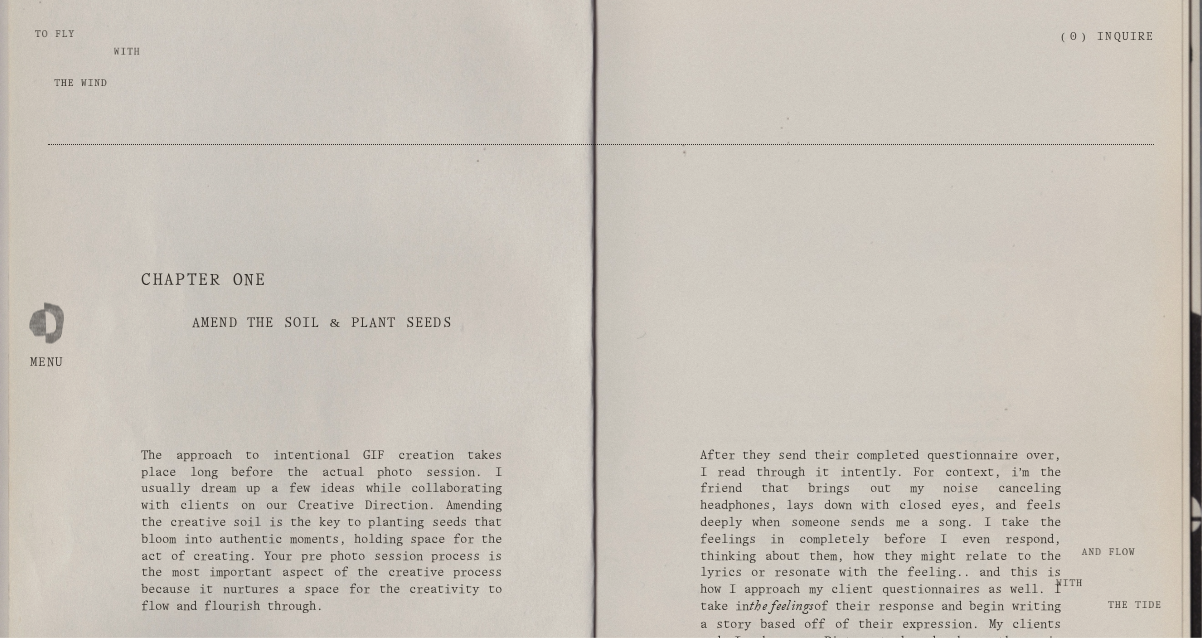 scroll, scrollTop: 18, scrollLeft: 0, axis: vertical 